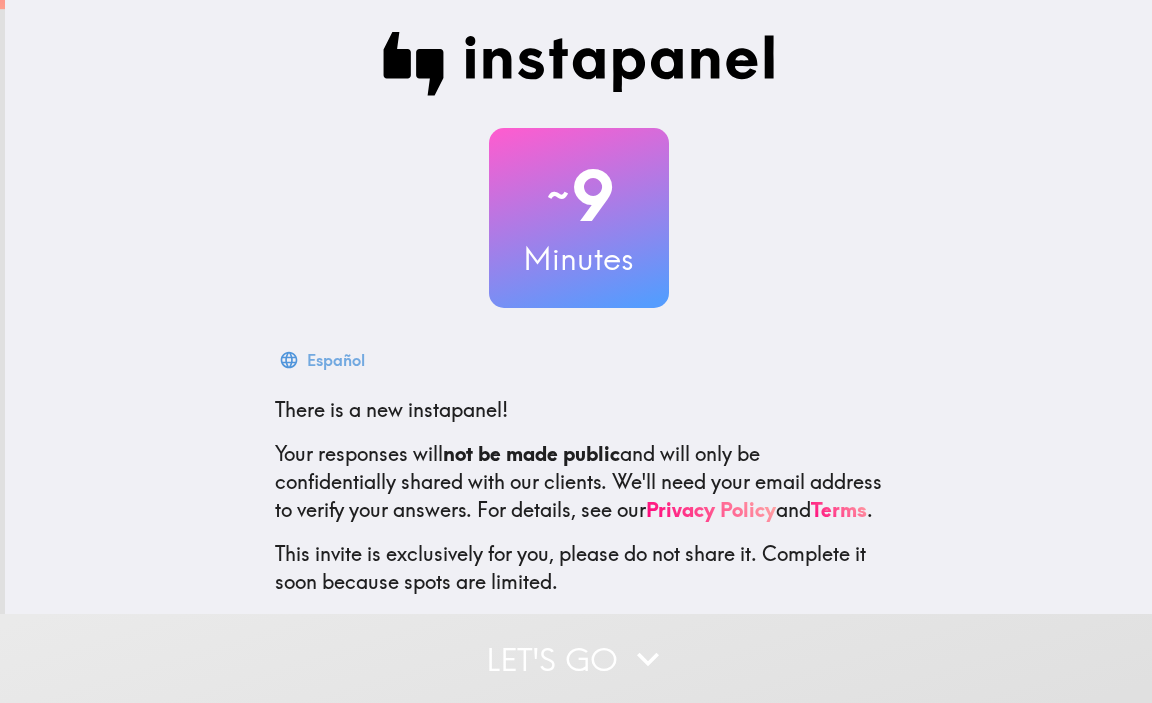scroll, scrollTop: 0, scrollLeft: 0, axis: both 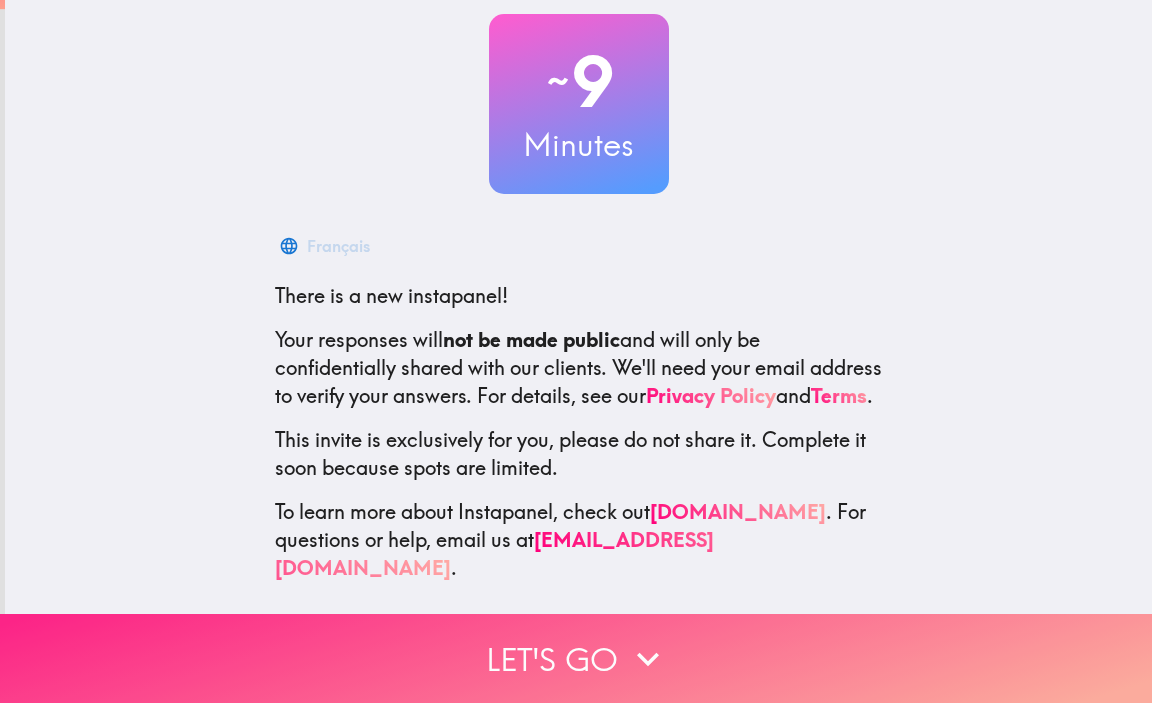 click on "Let's go" at bounding box center (576, 658) 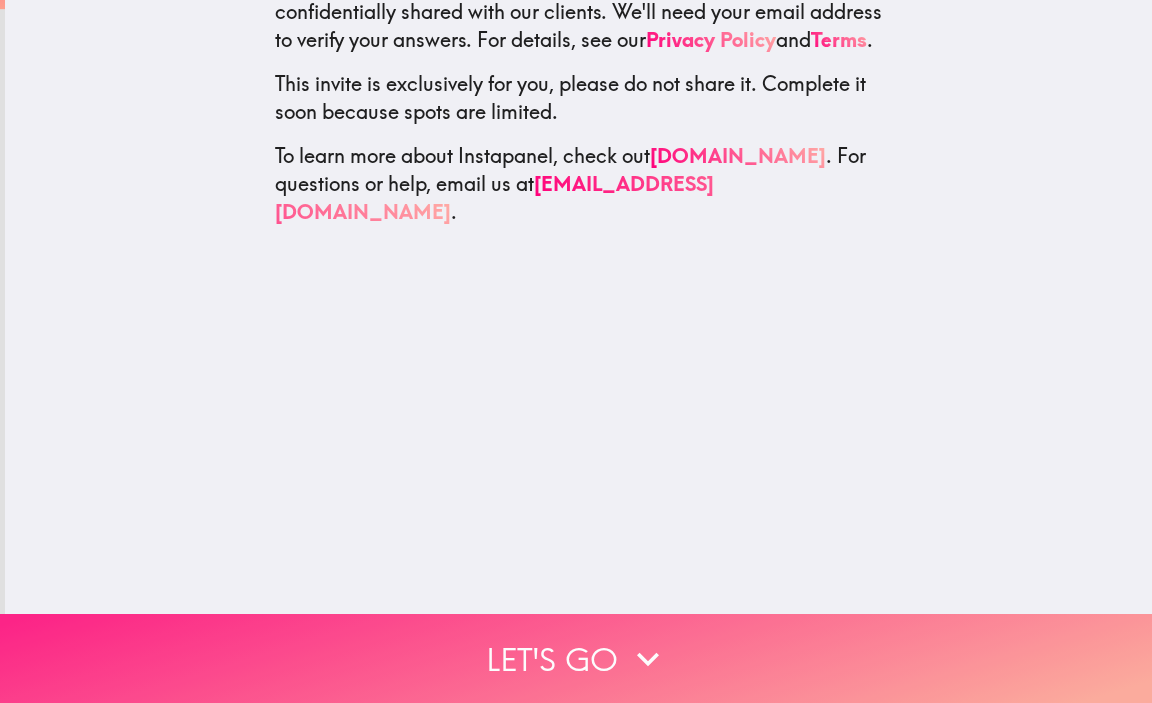 scroll, scrollTop: 0, scrollLeft: 0, axis: both 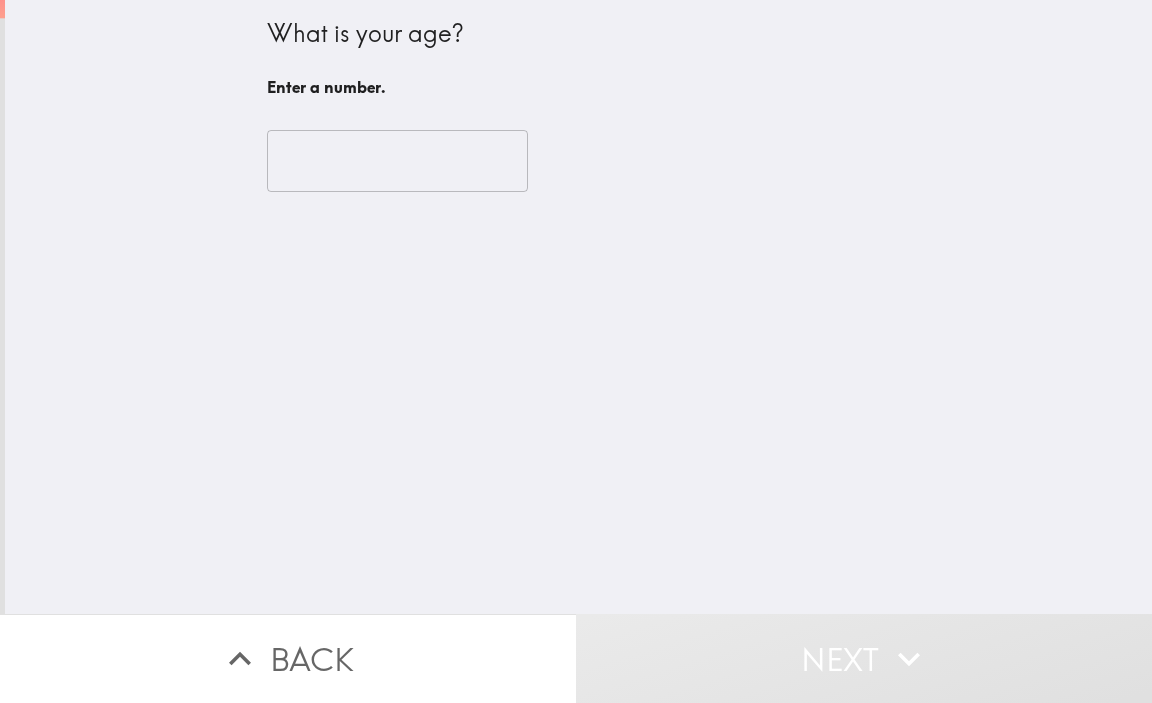 click at bounding box center (397, 161) 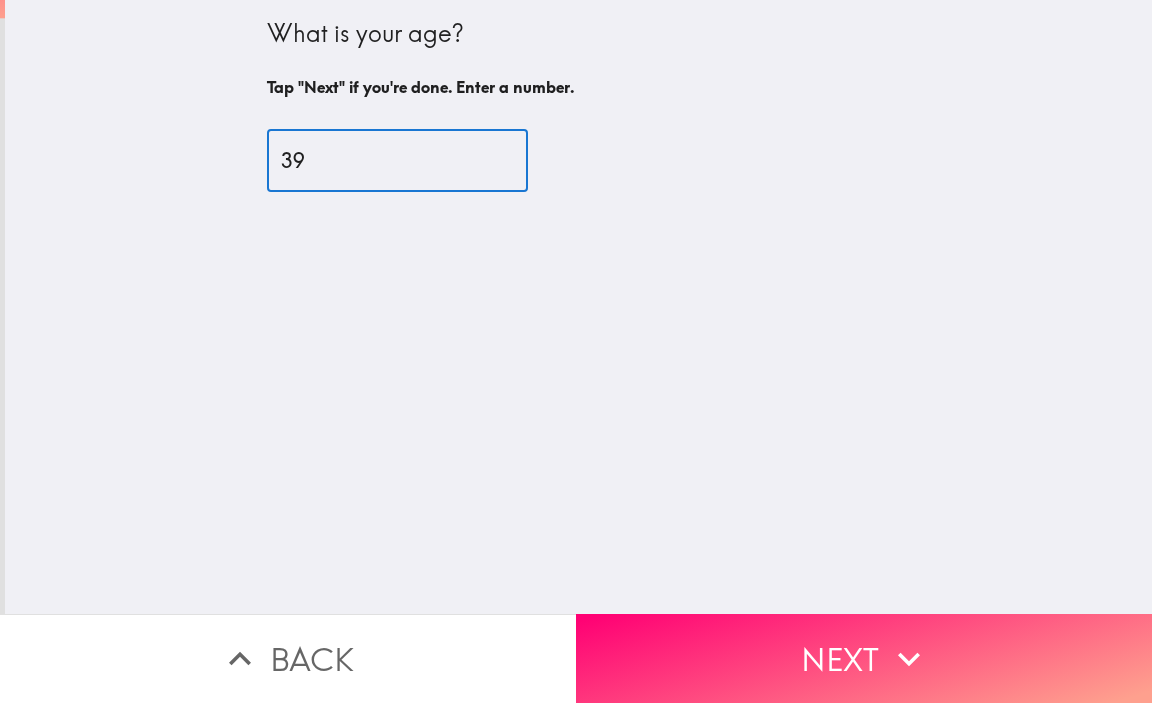 type on "40" 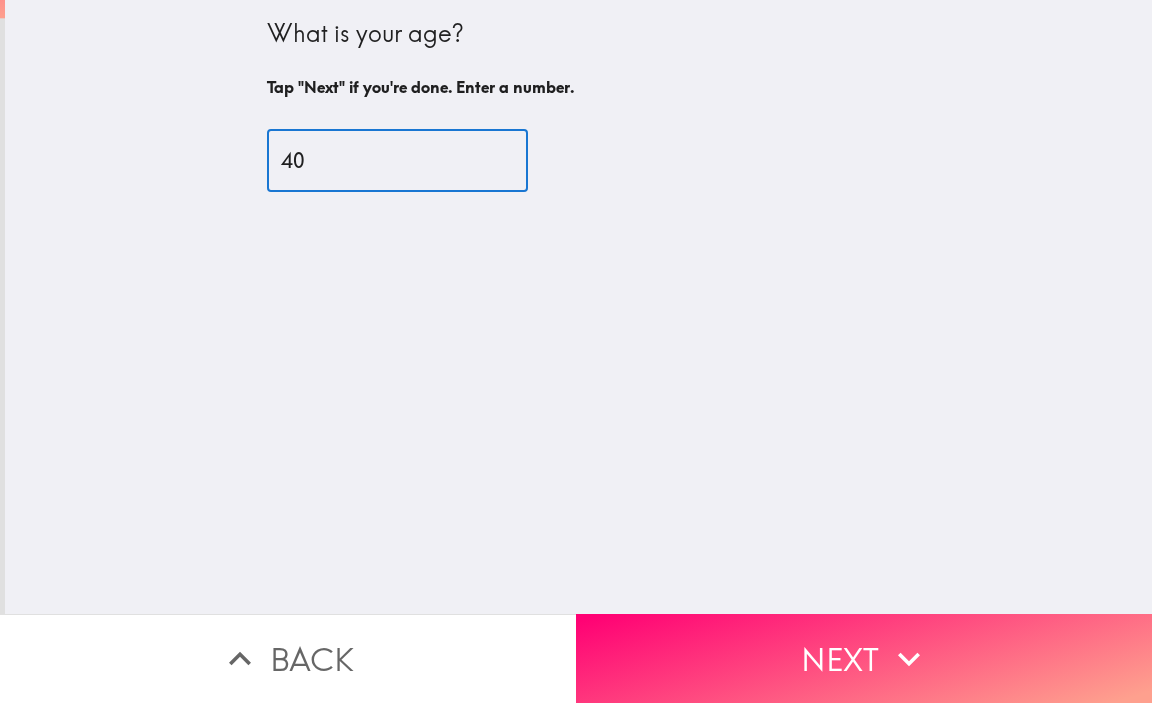 click on "40" at bounding box center [397, 161] 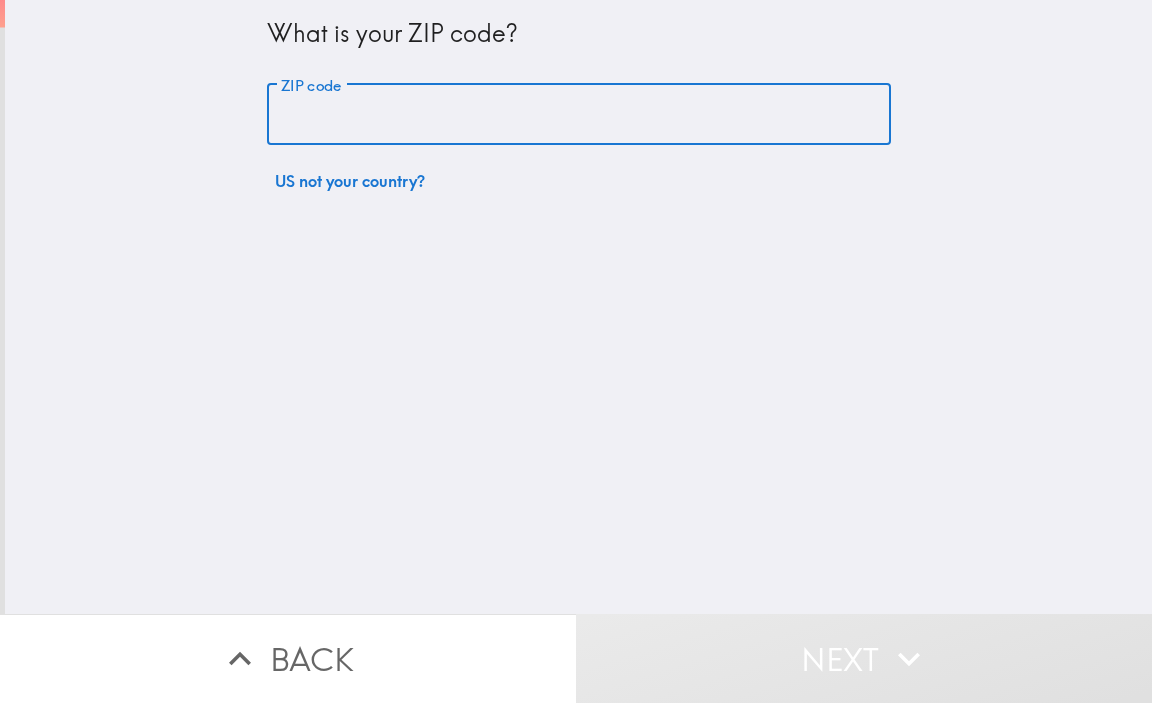 click on "ZIP code" at bounding box center [579, 115] 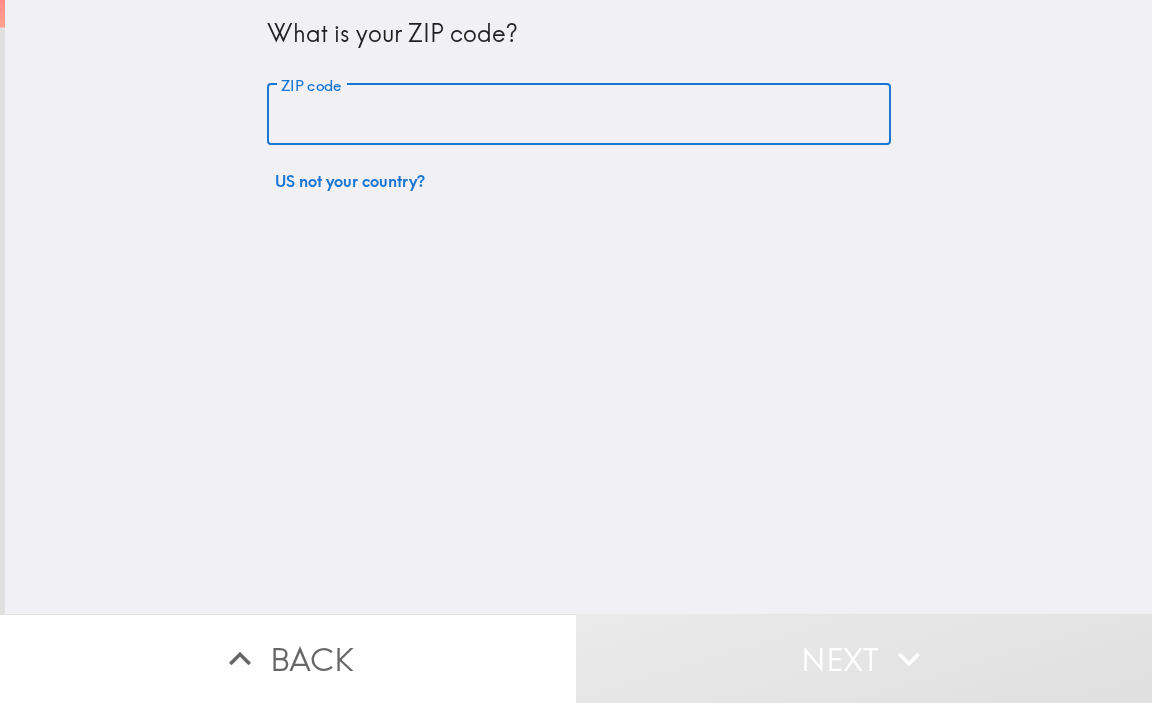 type on "90045" 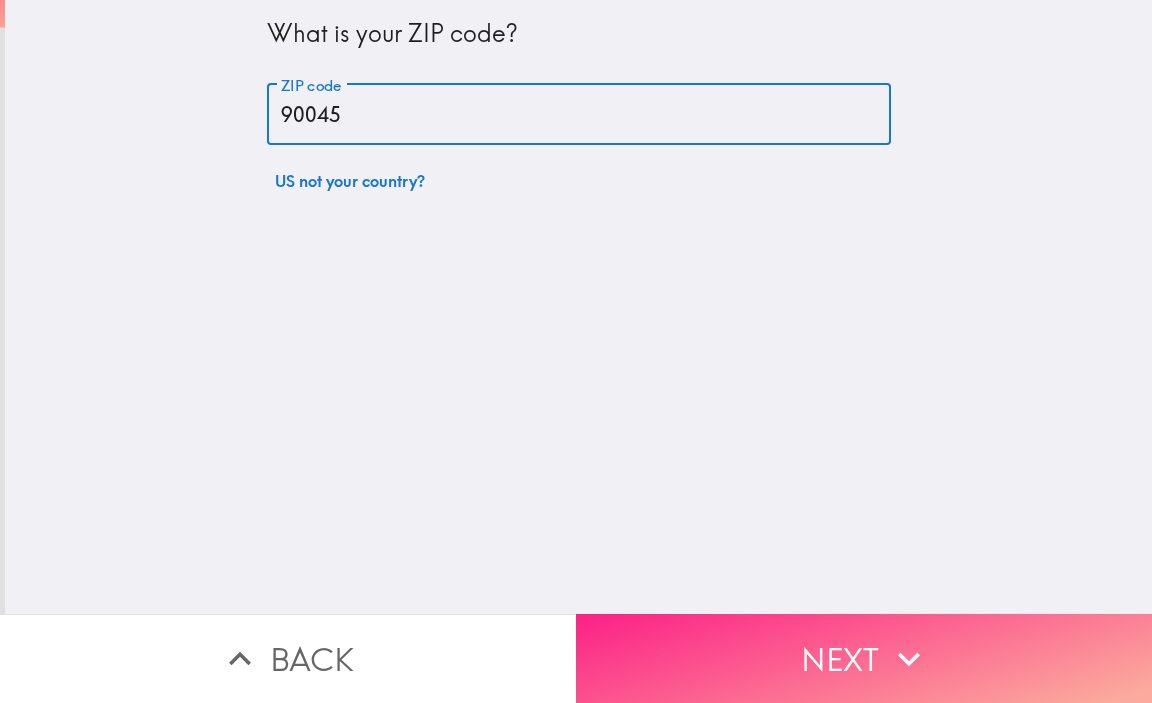 click 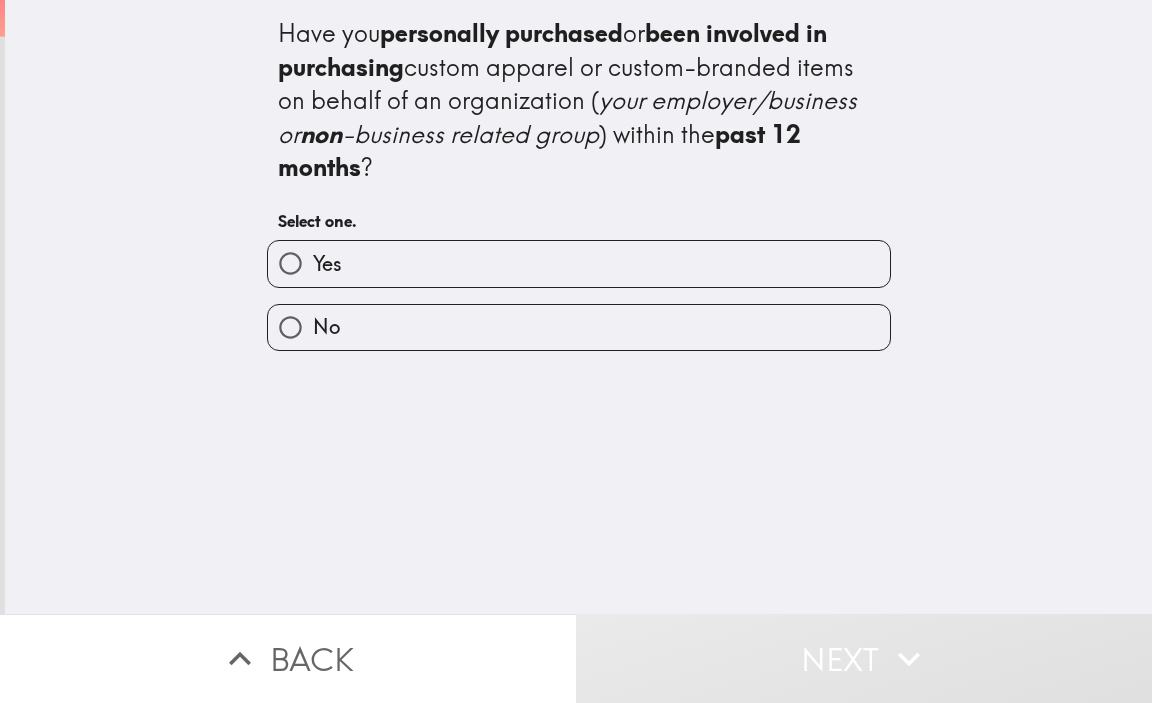 click on "Yes" at bounding box center (579, 263) 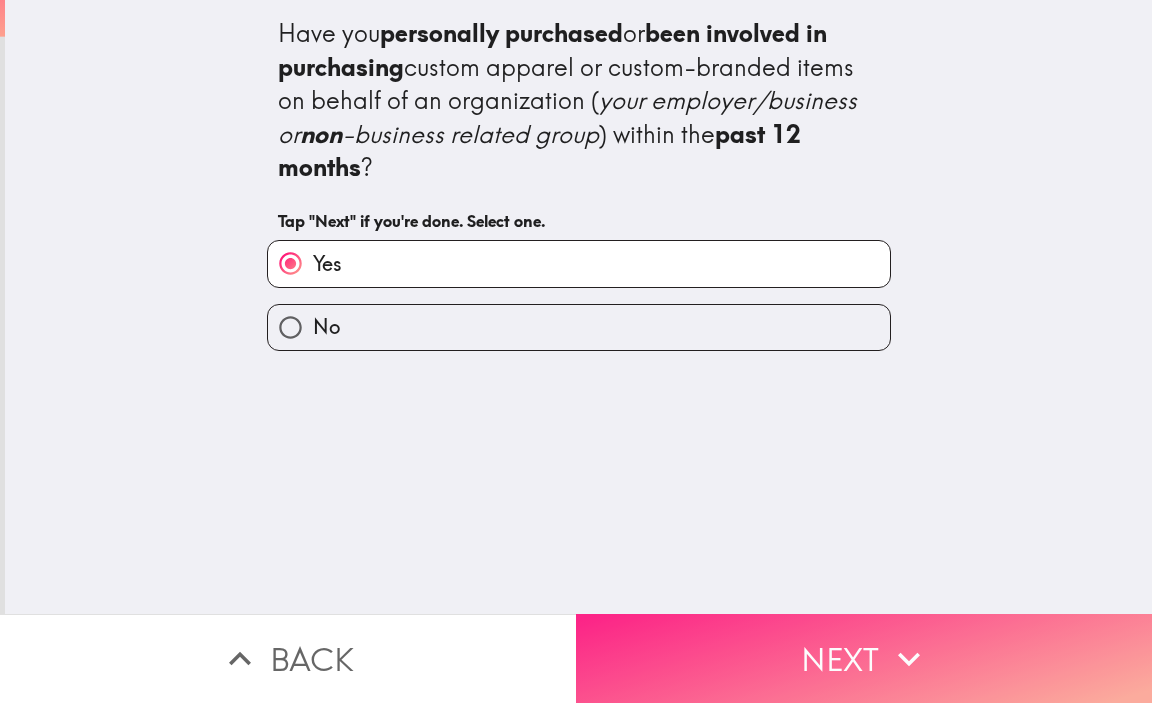 click 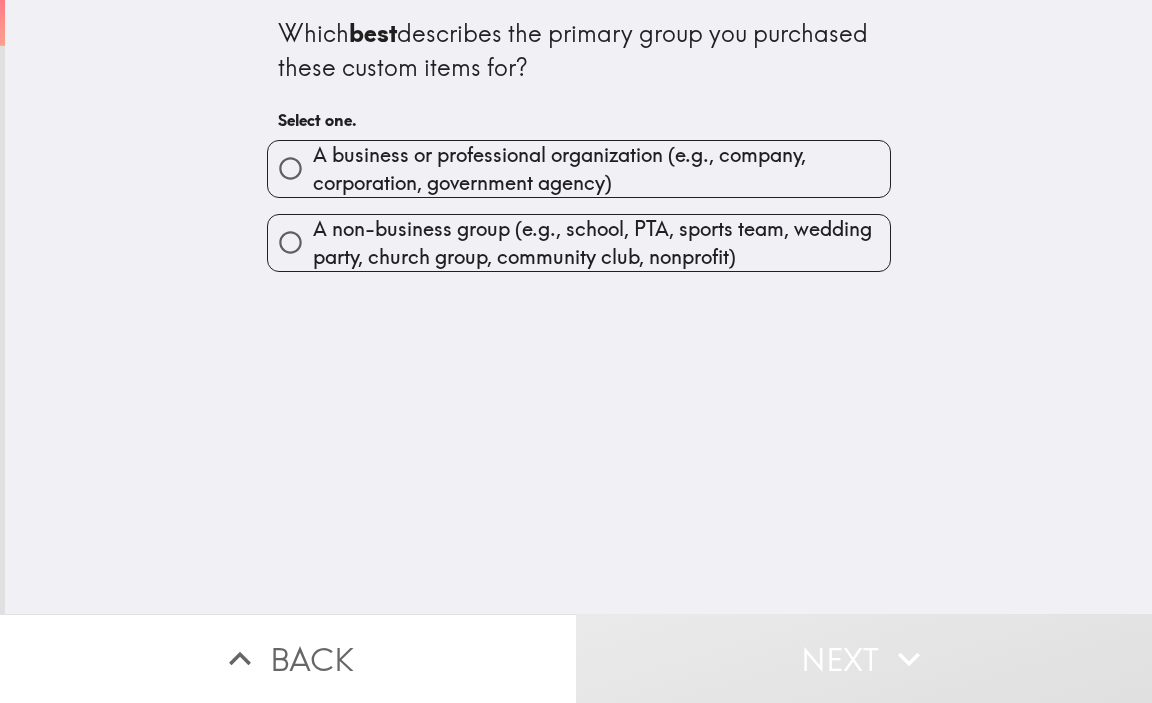 click on "A business or professional organization (e.g., company, corporation, government agency)" at bounding box center (601, 169) 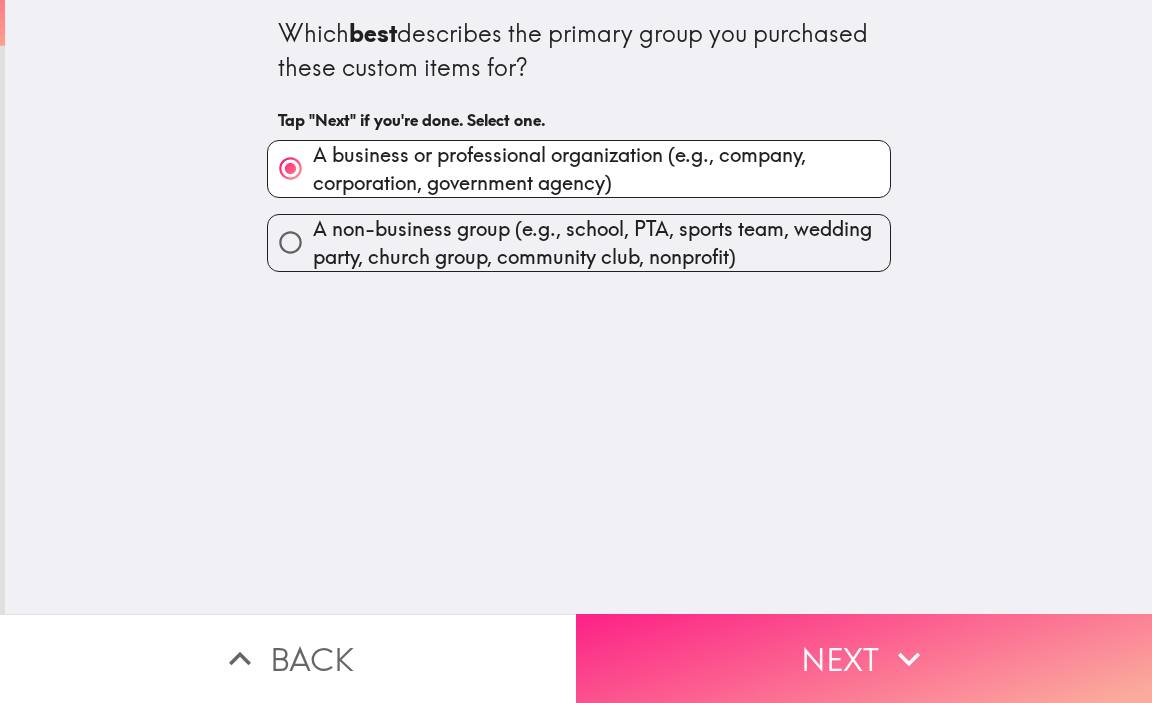 click on "Next" at bounding box center [864, 658] 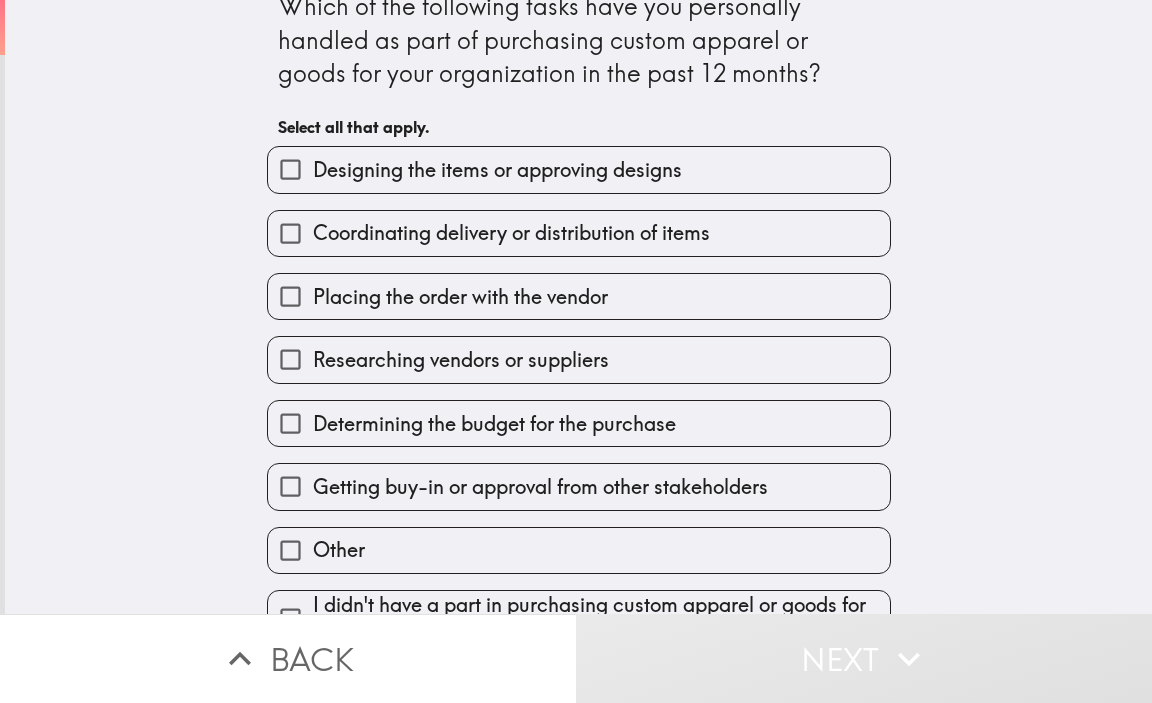 scroll, scrollTop: 0, scrollLeft: 0, axis: both 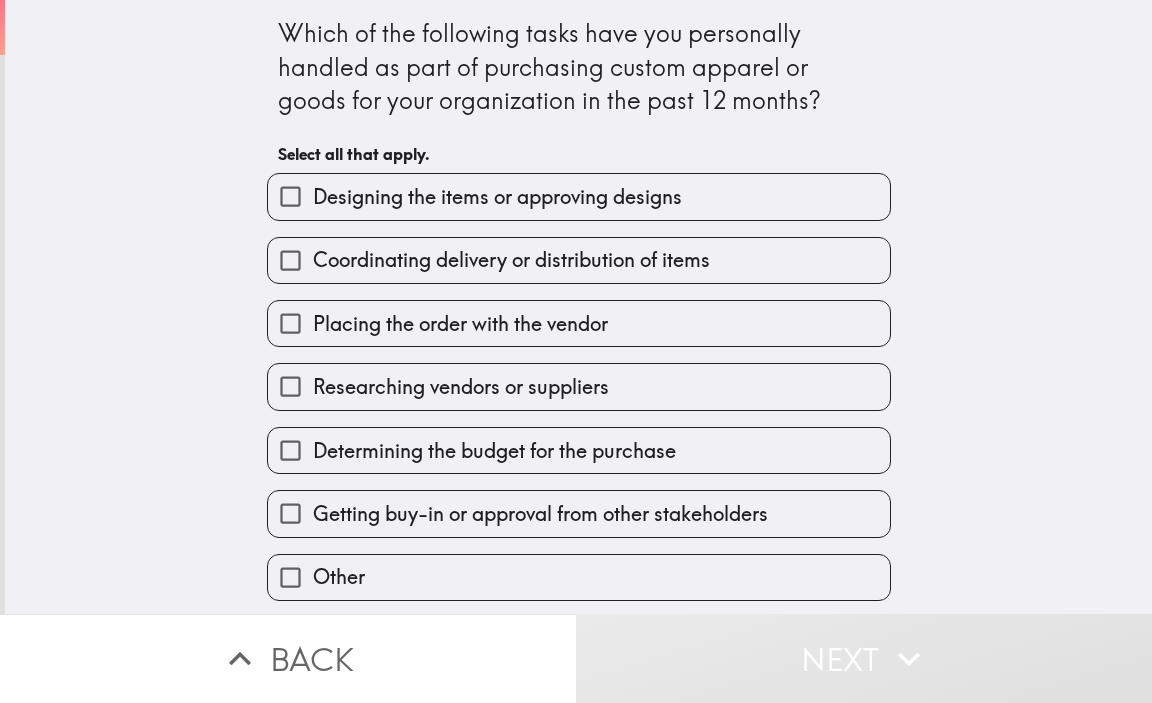 click on "Designing the items or approving designs" at bounding box center (497, 197) 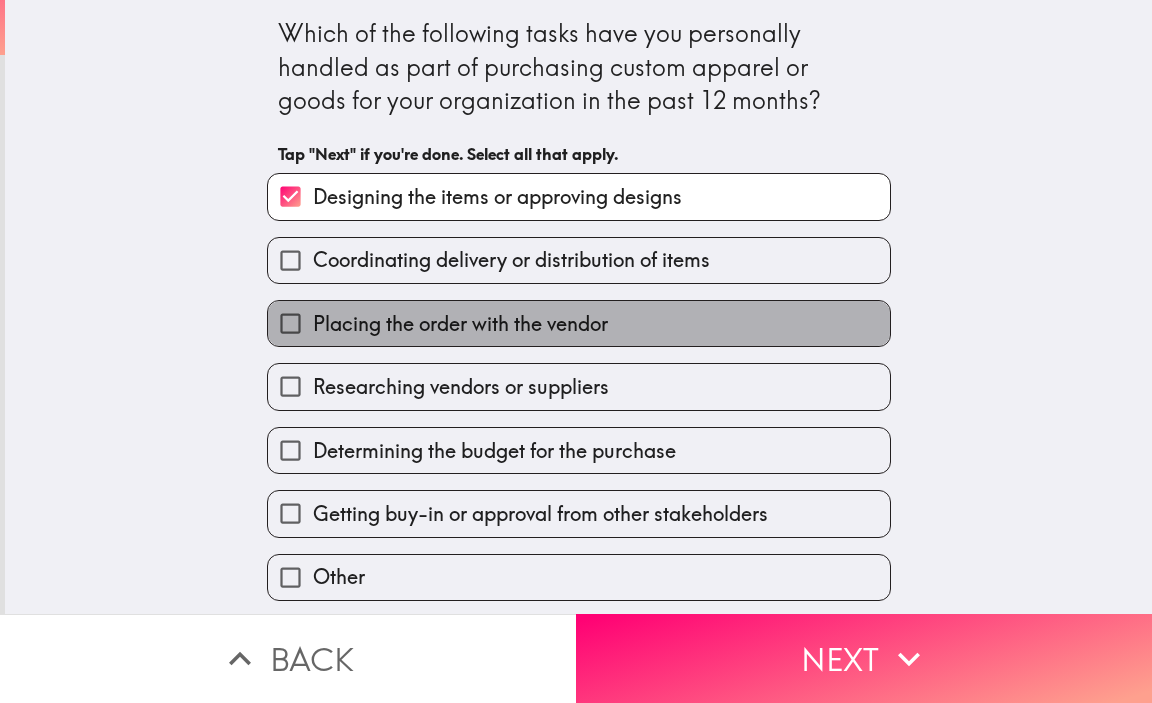 click on "Placing the order with the vendor" at bounding box center [460, 324] 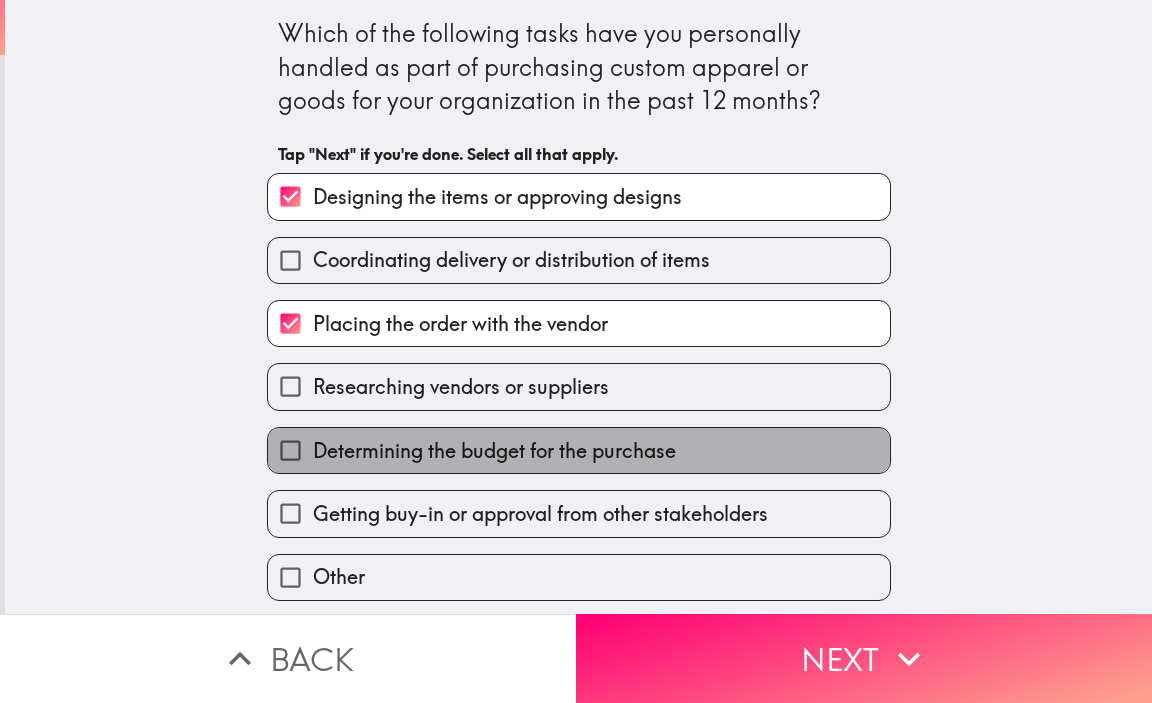 click on "Determining the budget for the purchase" at bounding box center (494, 451) 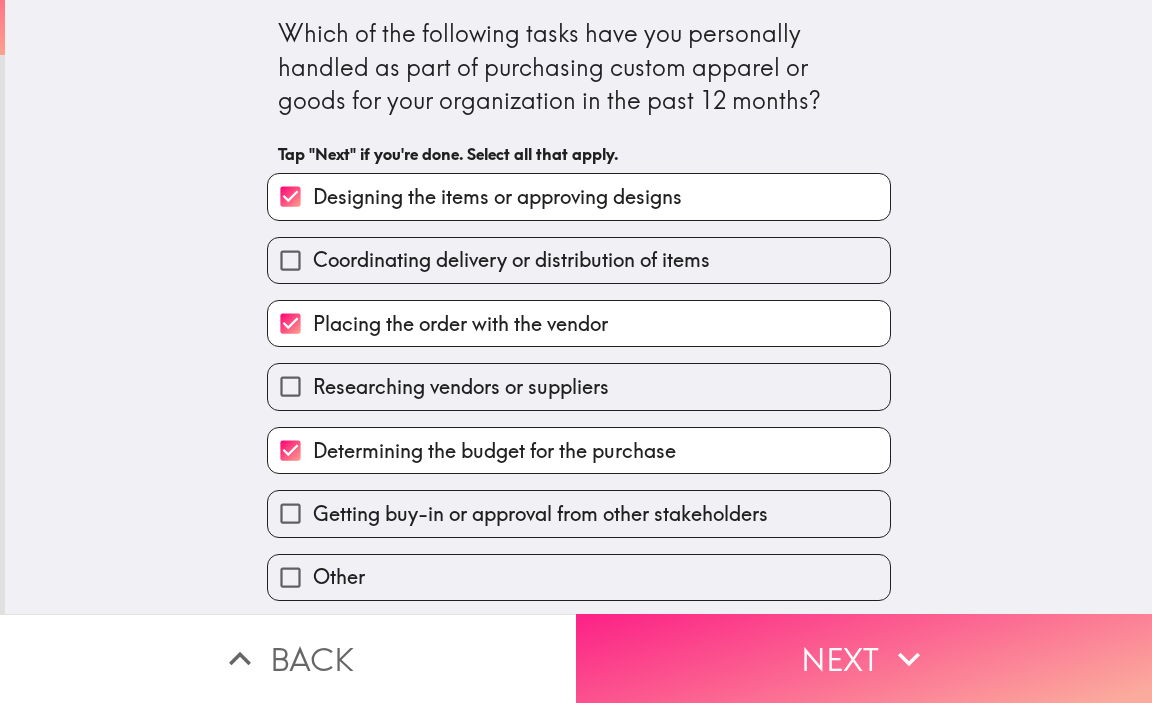 click 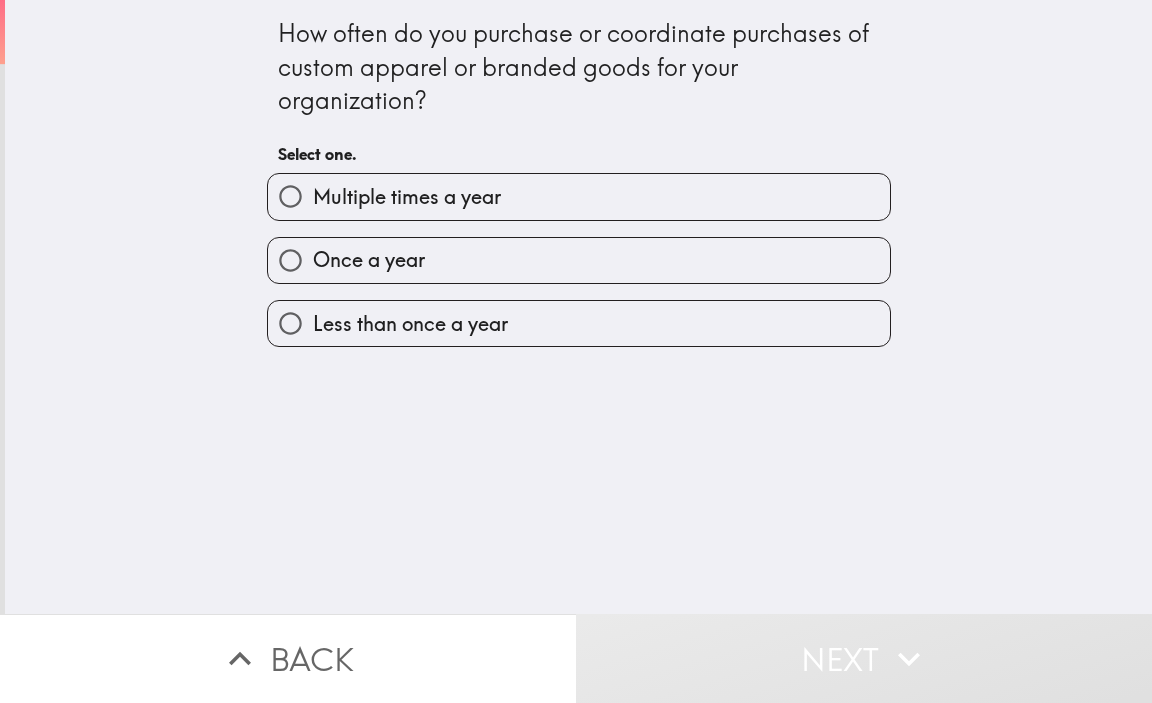 click on "Multiple times a year" at bounding box center [579, 196] 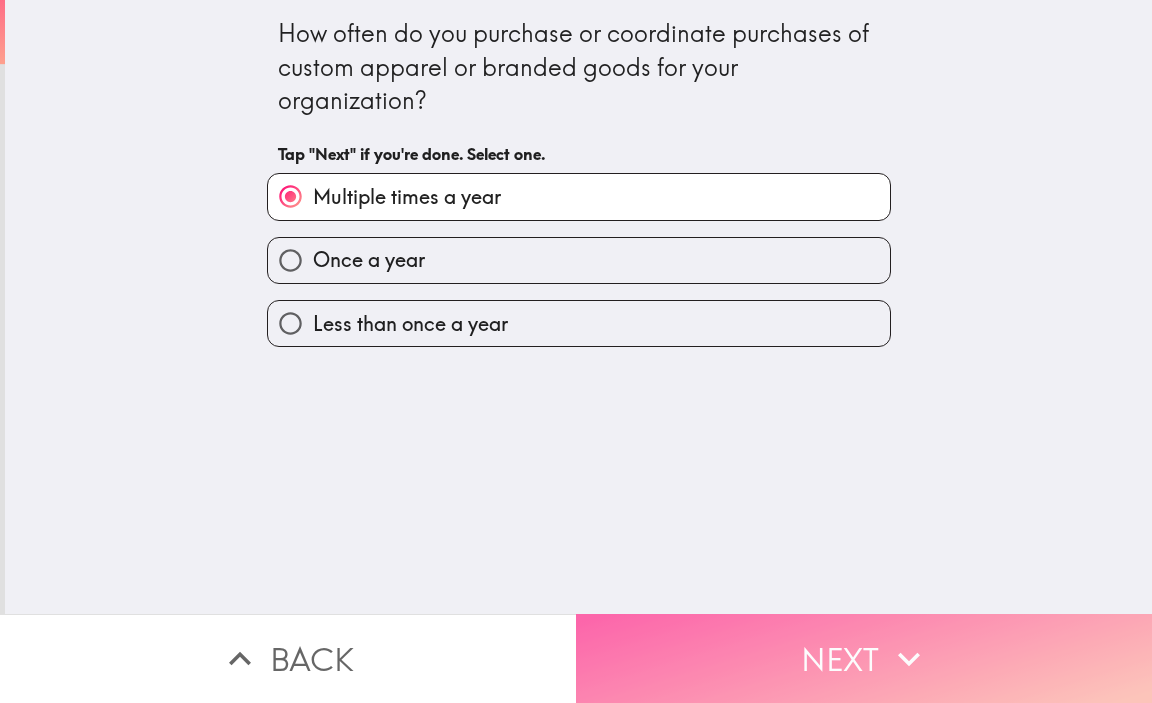 click on "Next" at bounding box center [864, 658] 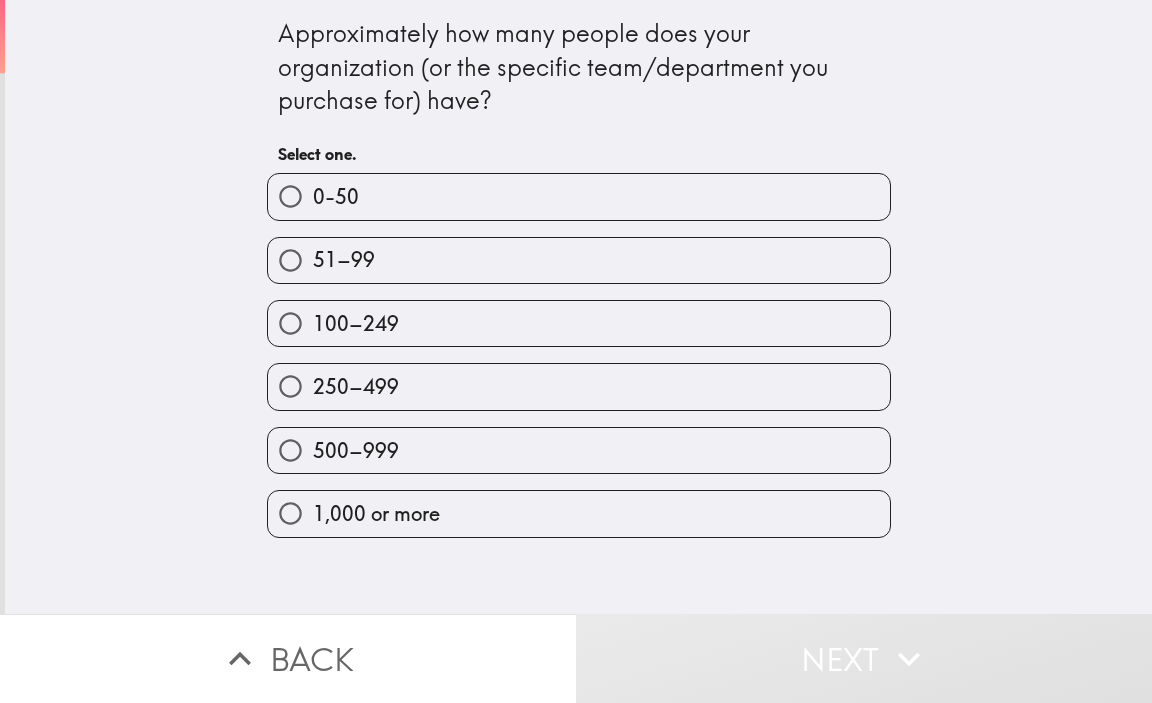 drag, startPoint x: 253, startPoint y: 25, endPoint x: 704, endPoint y: 659, distance: 778.04694 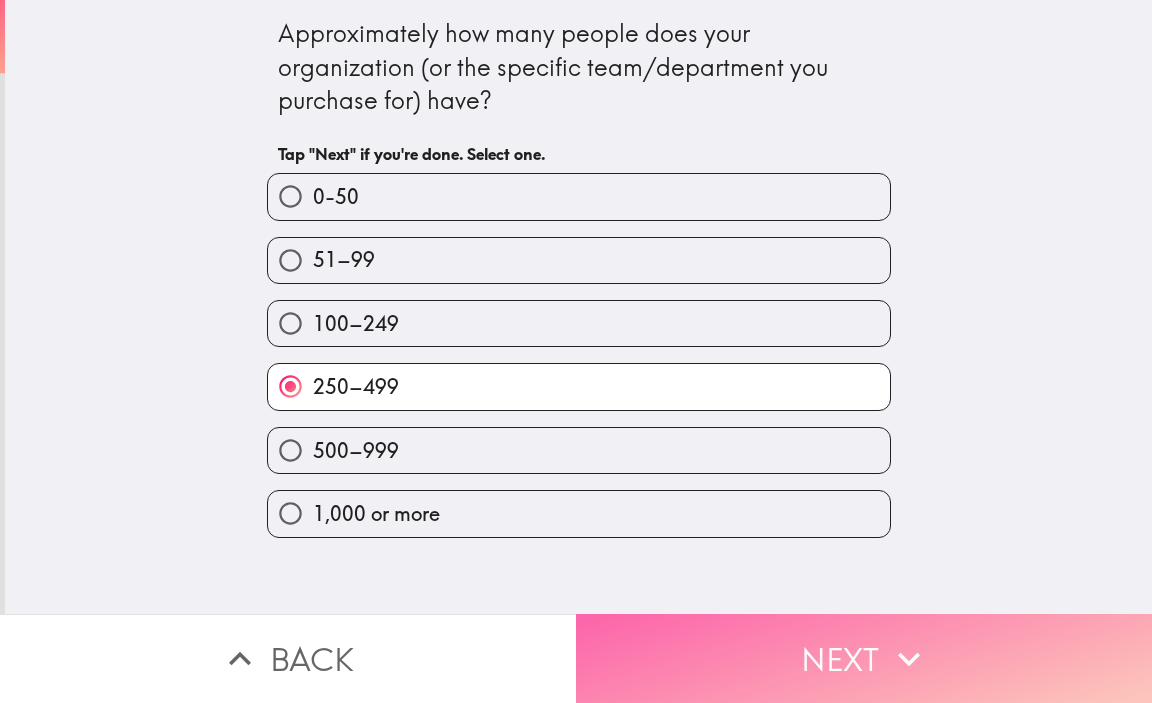 click on "Next" at bounding box center [864, 658] 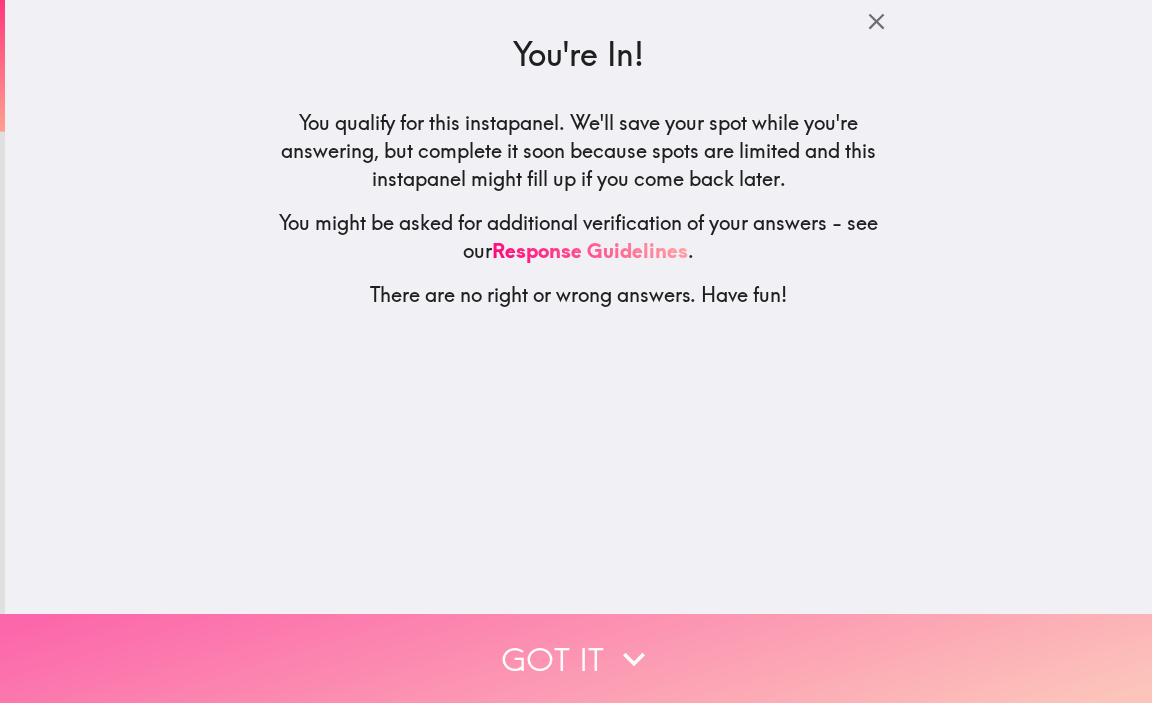 click on "Got it" at bounding box center [576, 658] 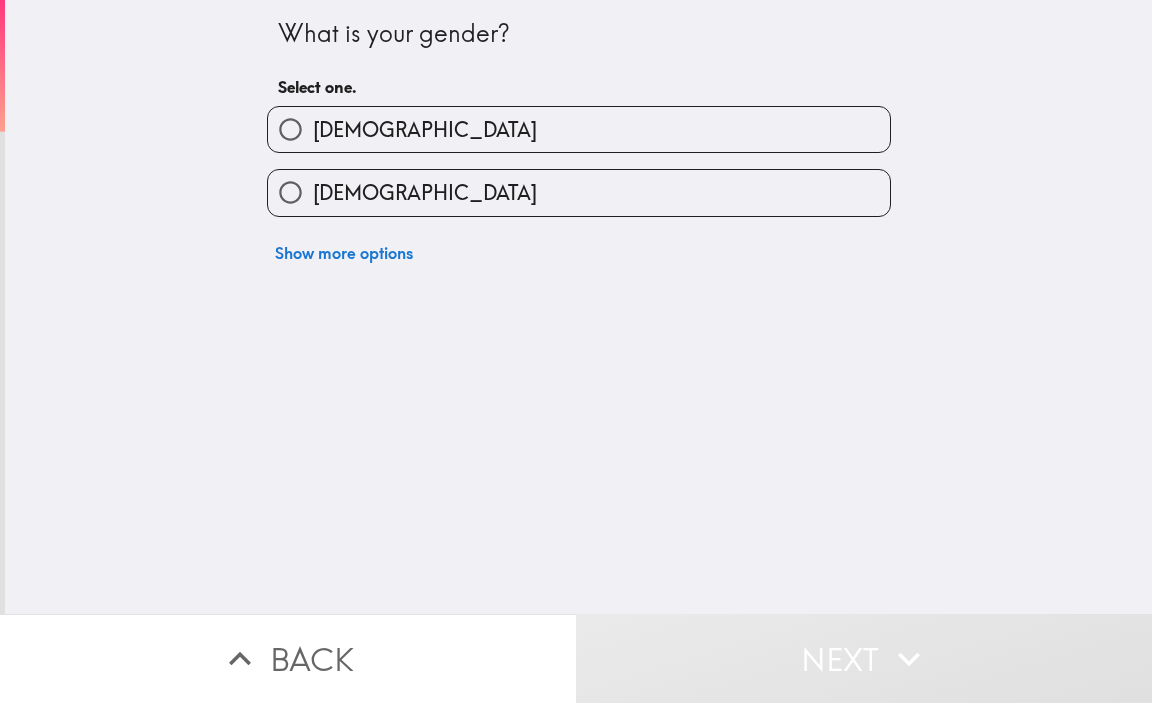 click on "[DEMOGRAPHIC_DATA]" at bounding box center [579, 129] 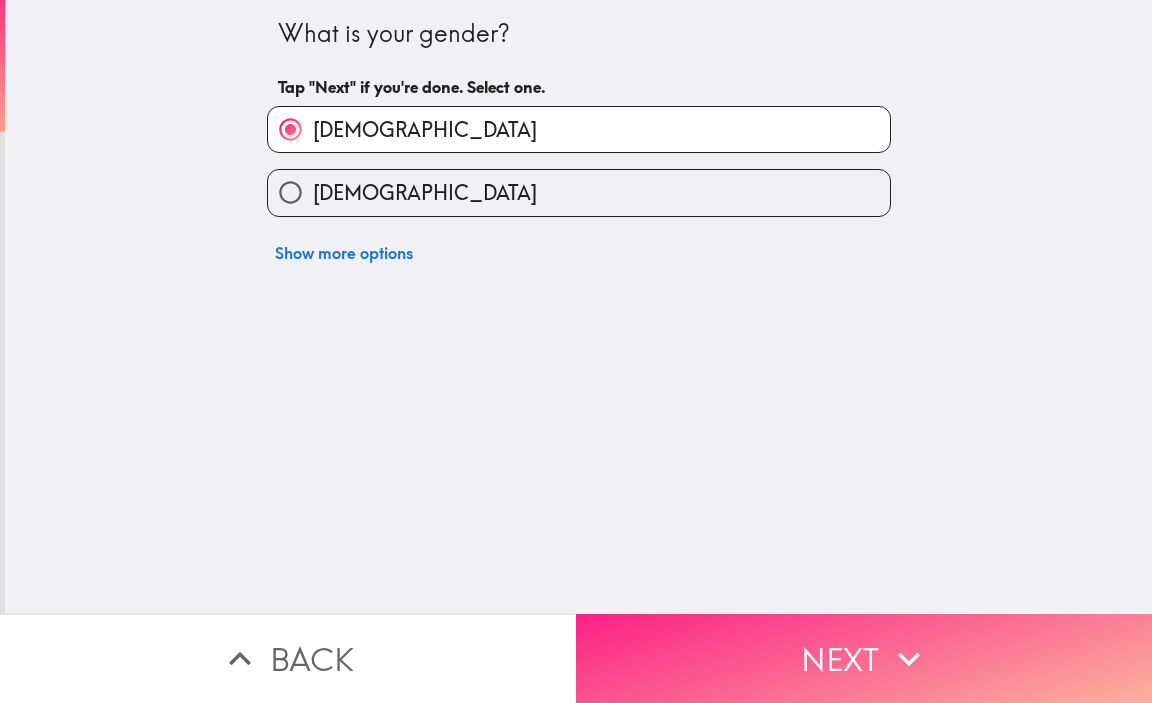click on "Next" at bounding box center (864, 658) 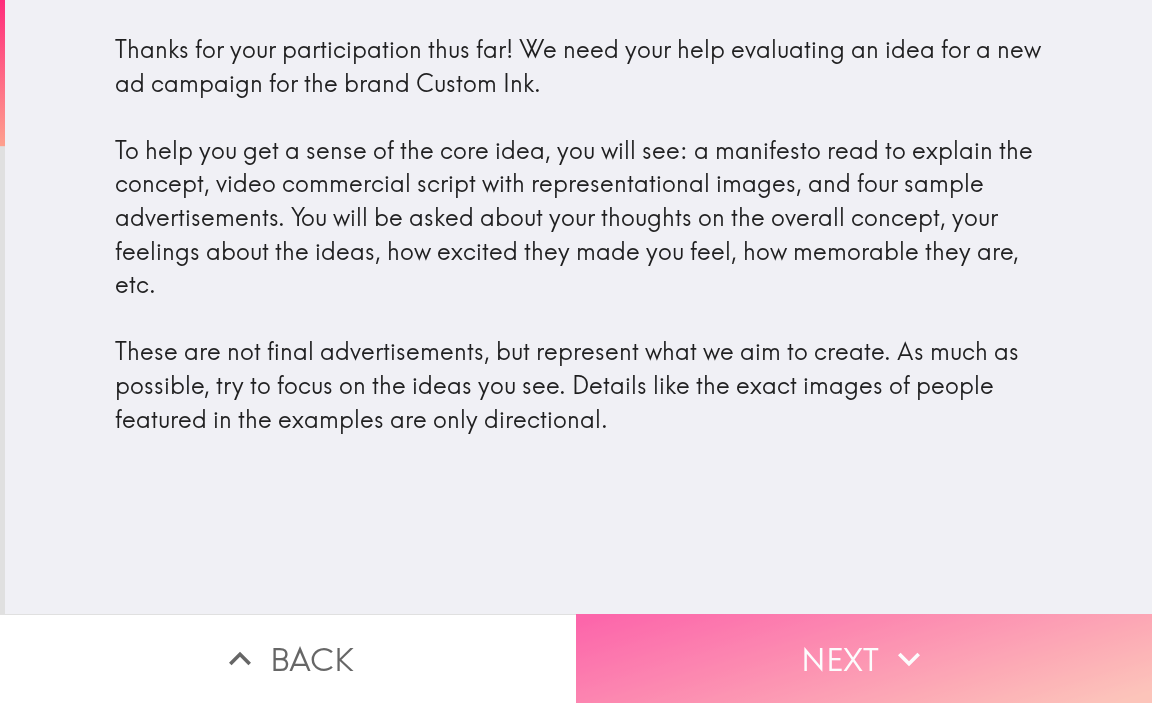 click on "Next" at bounding box center [864, 658] 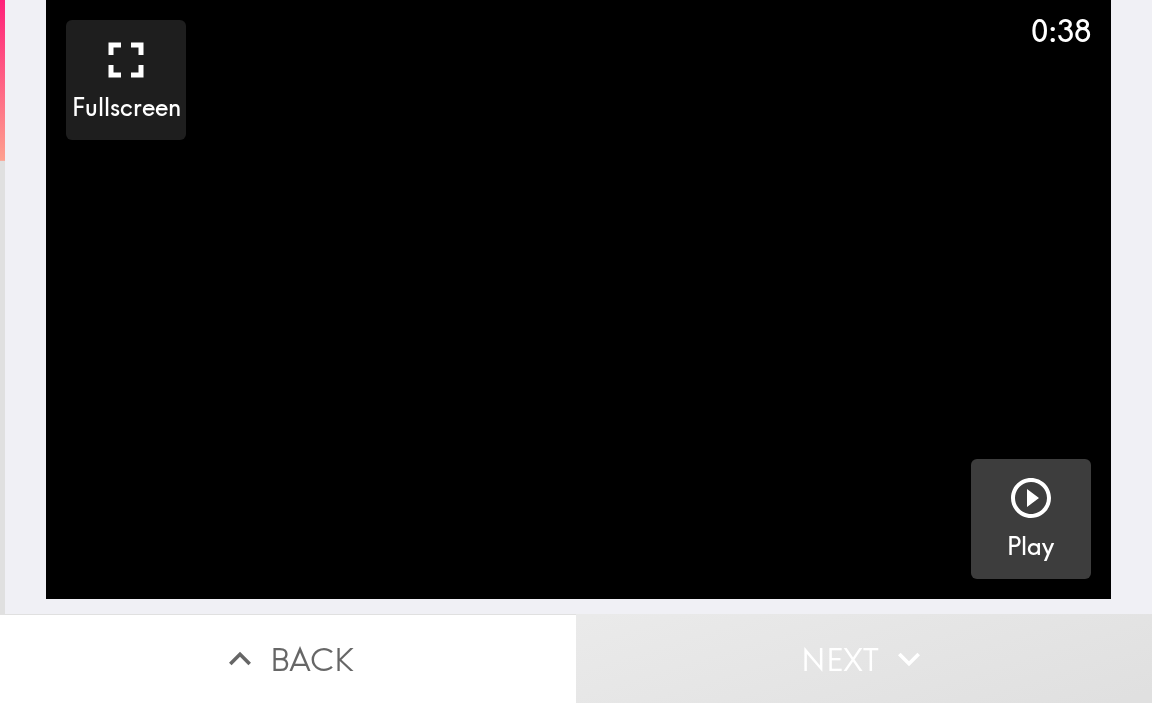 click 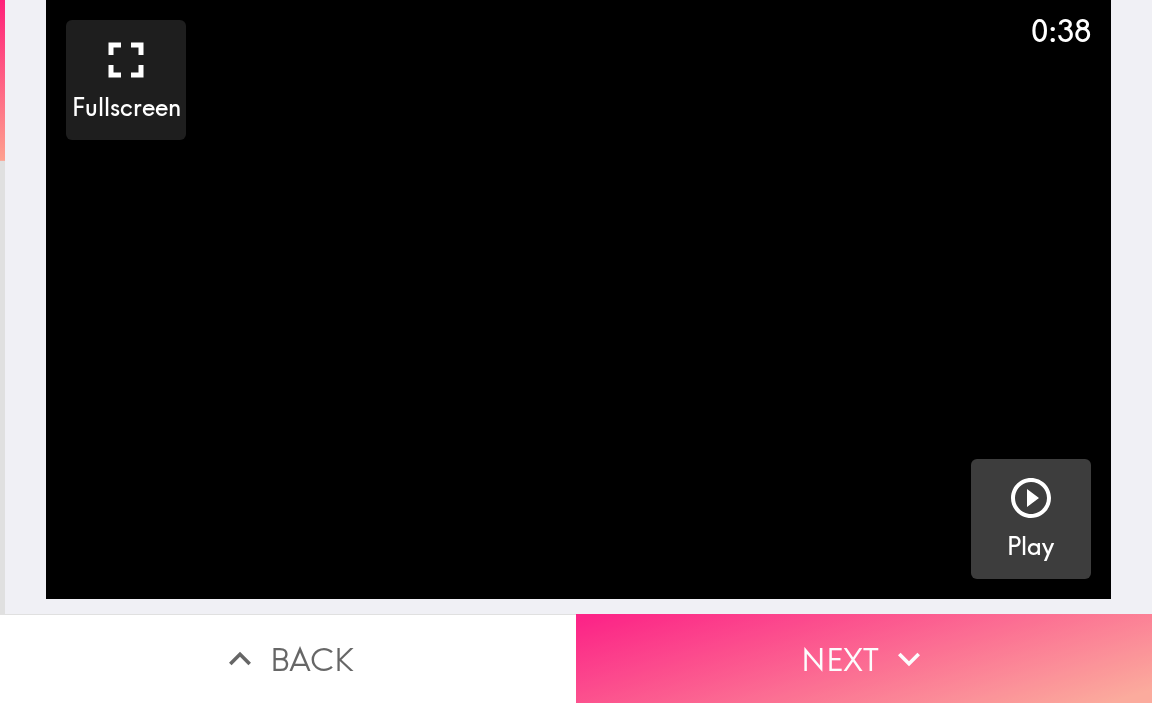click on "Next" at bounding box center [864, 658] 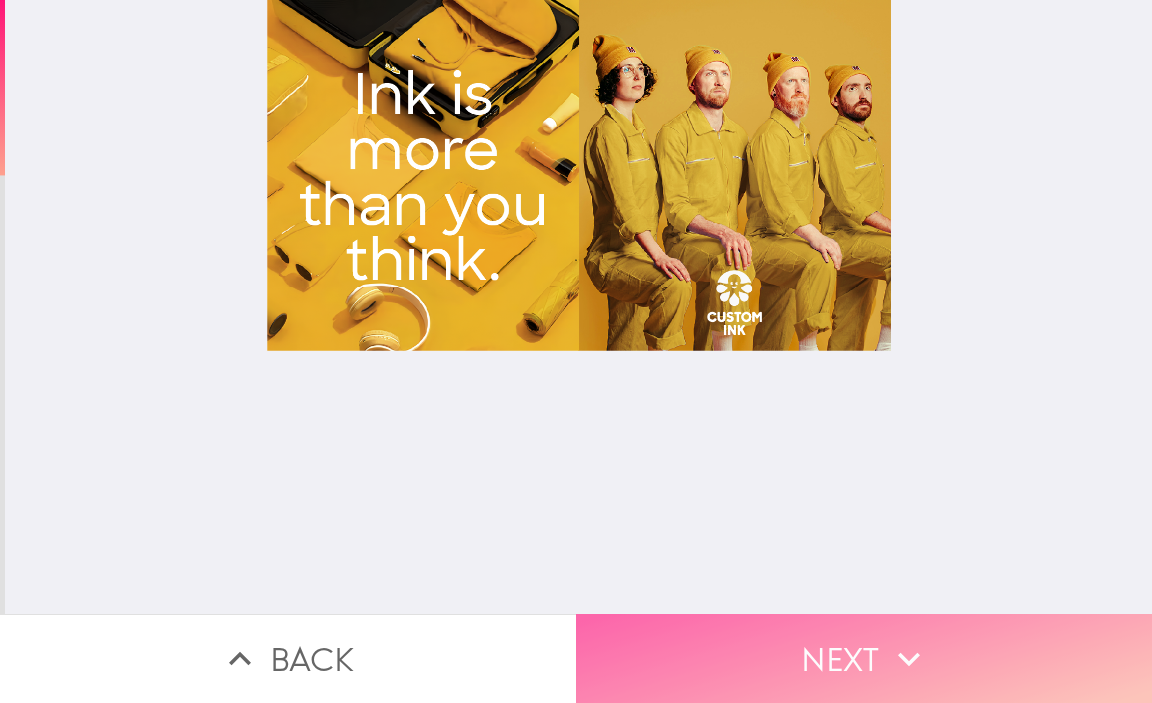 click 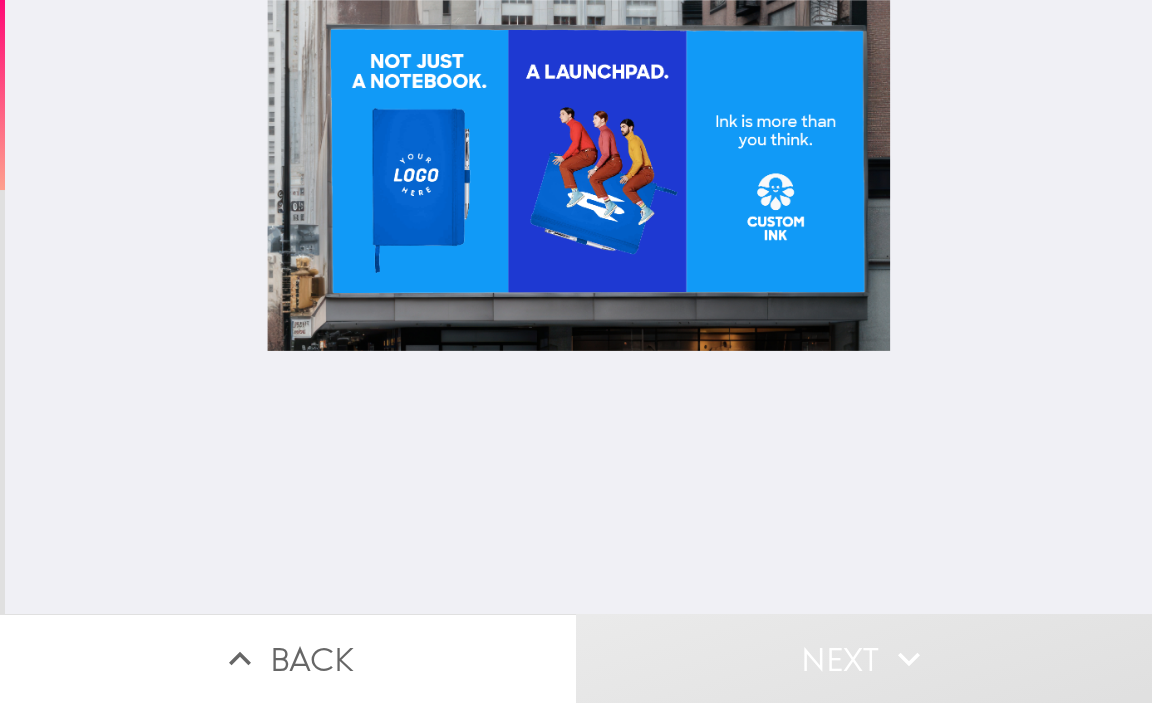 click at bounding box center (579, 307) 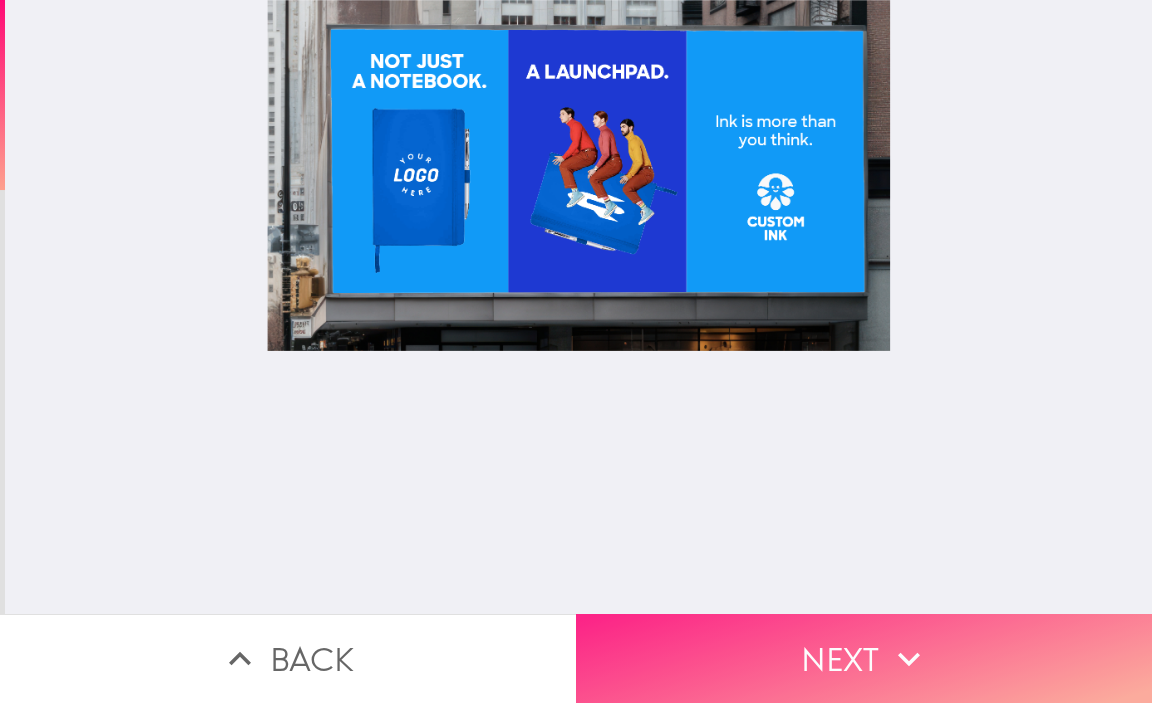 click 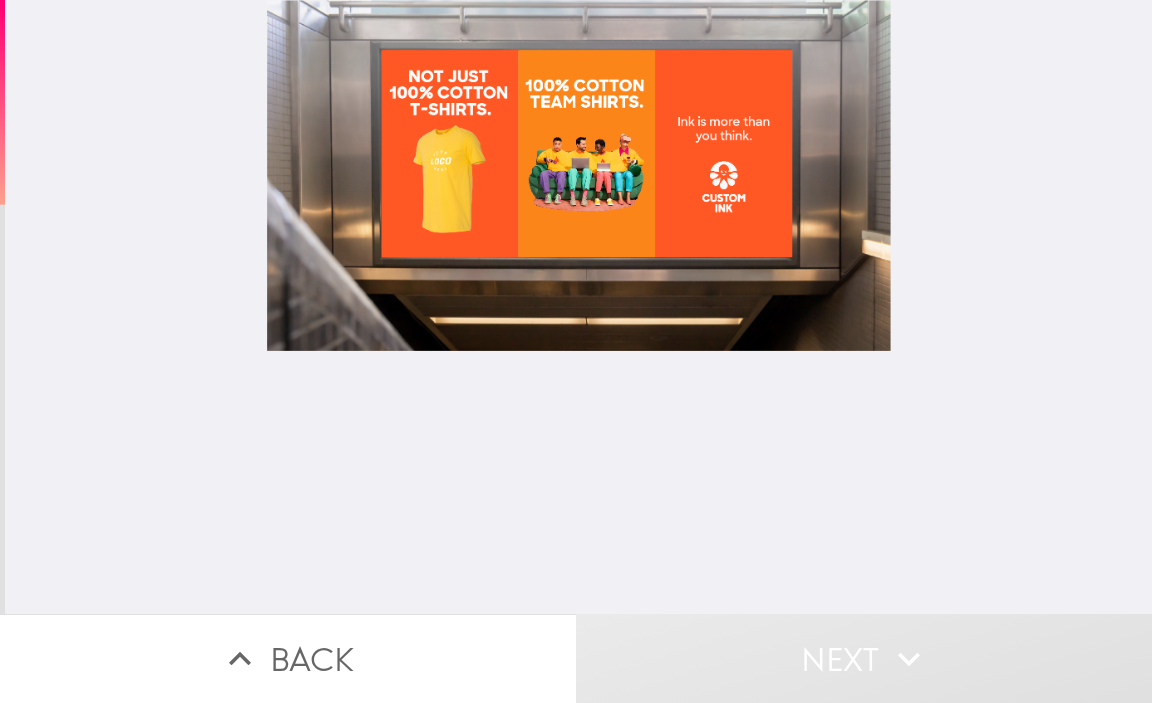 click at bounding box center (579, 307) 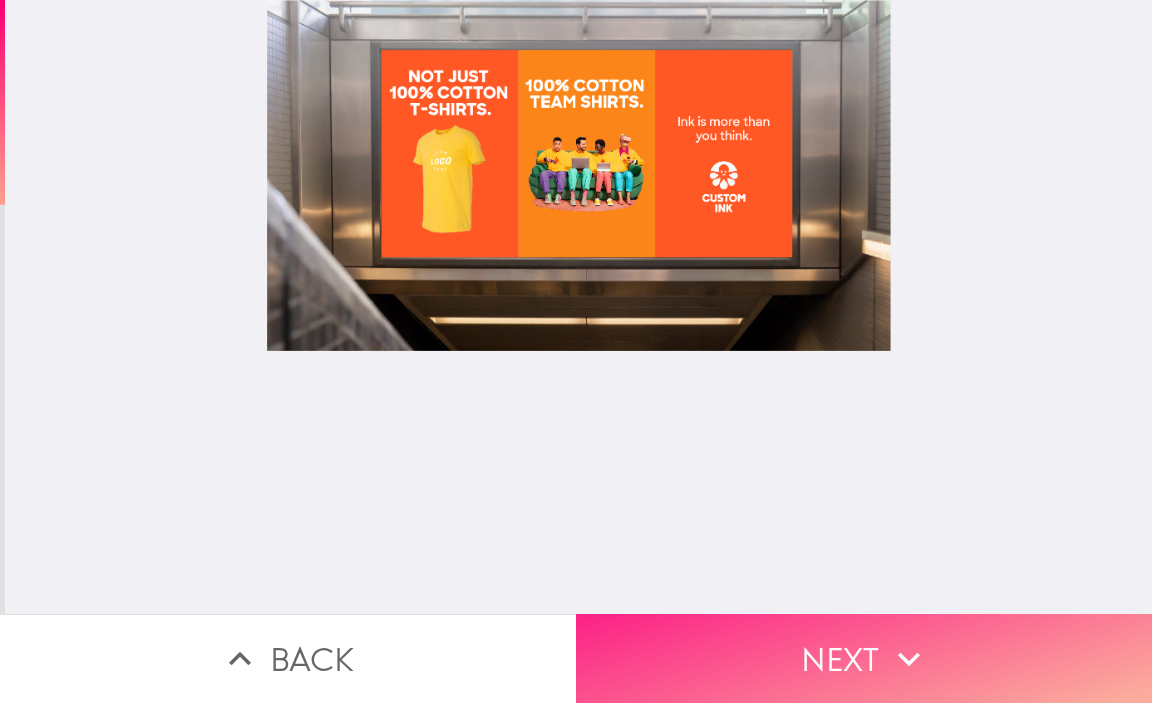 click 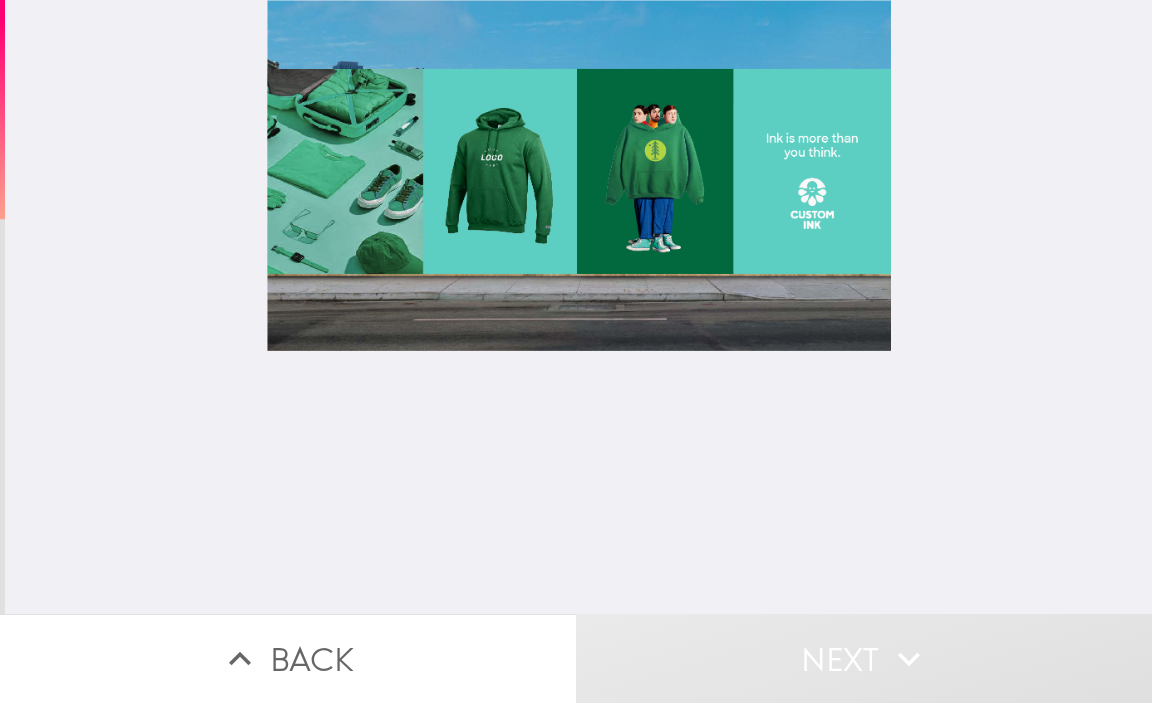 click at bounding box center [579, 307] 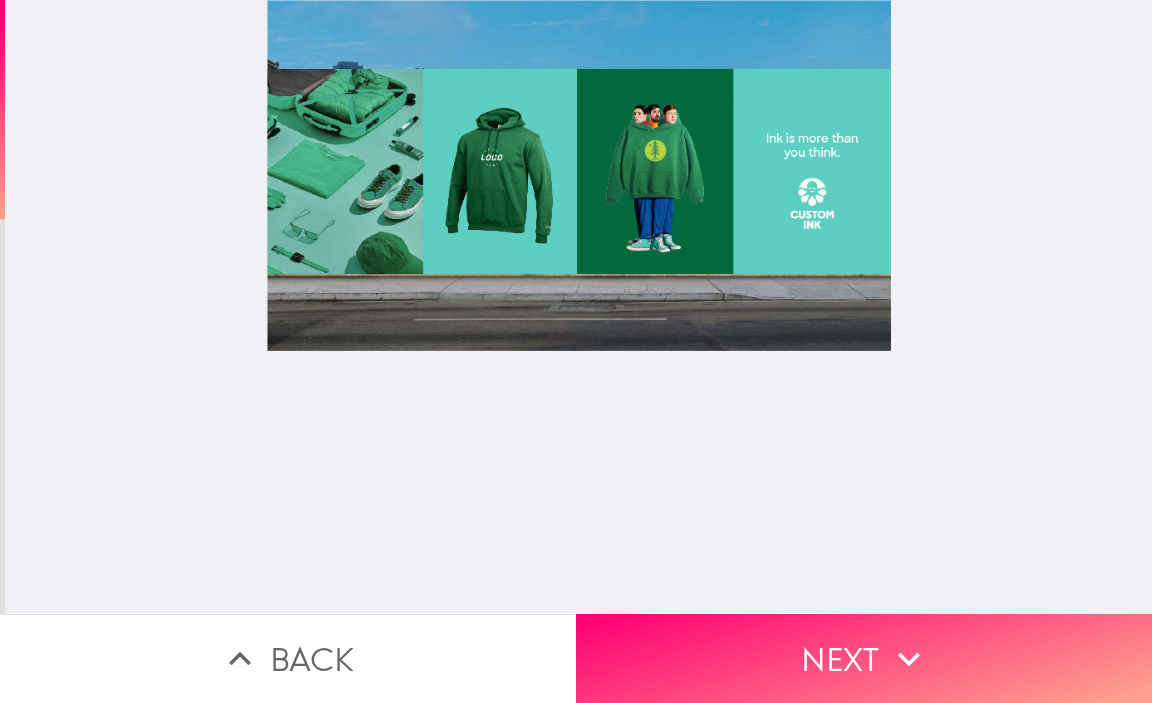 click at bounding box center [579, 307] 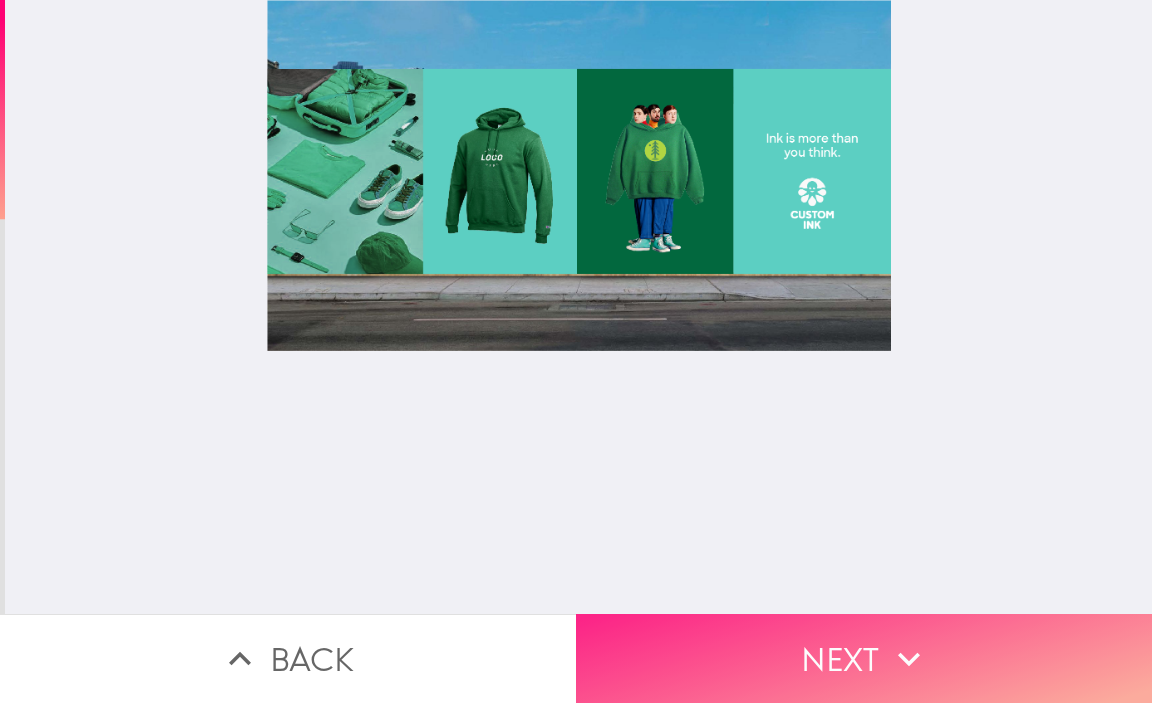 click on "Next" at bounding box center (864, 658) 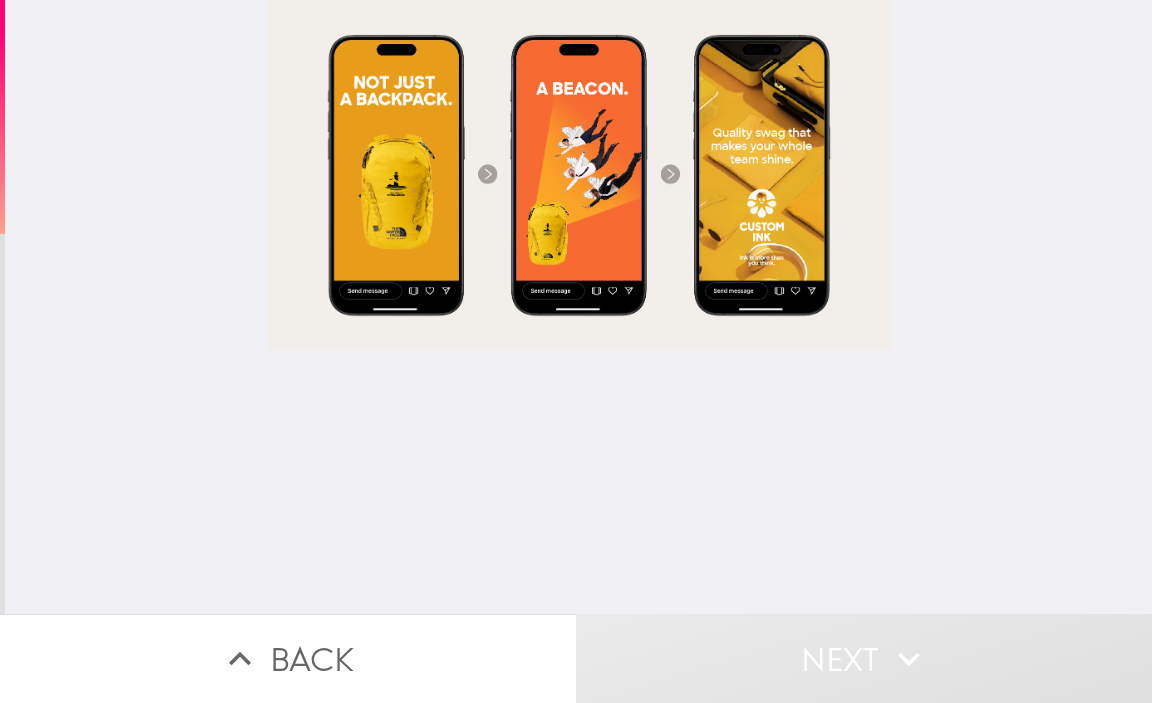 click at bounding box center [579, 307] 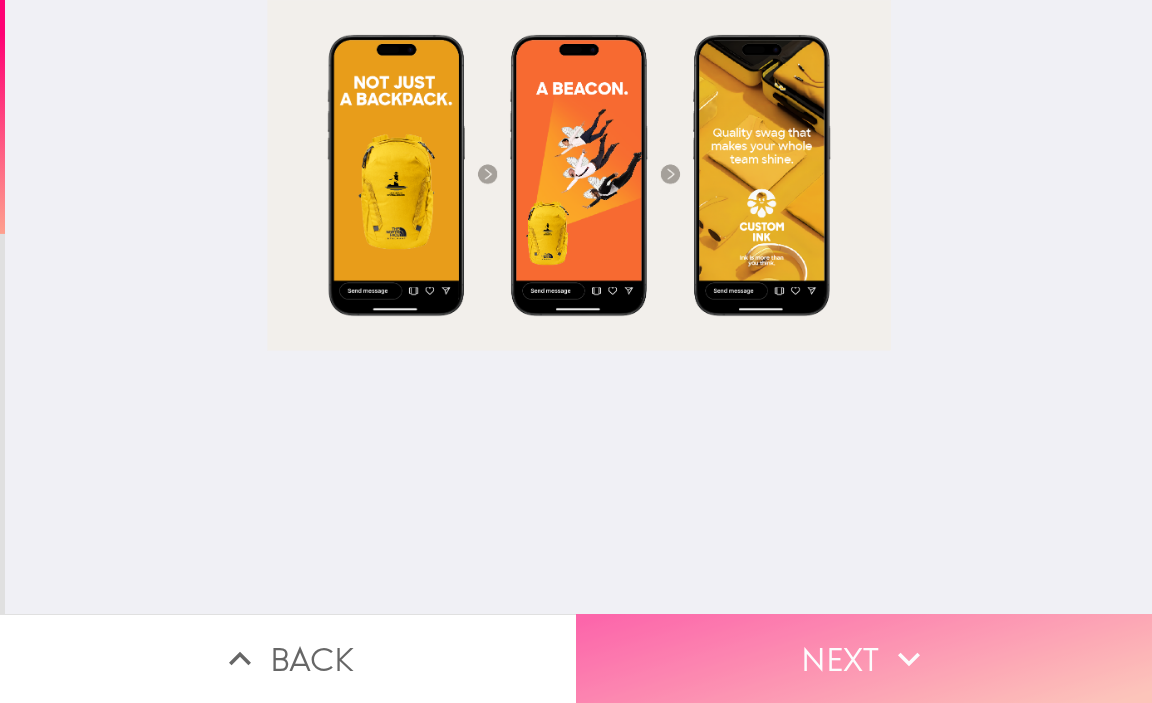 click on "Next" at bounding box center [864, 658] 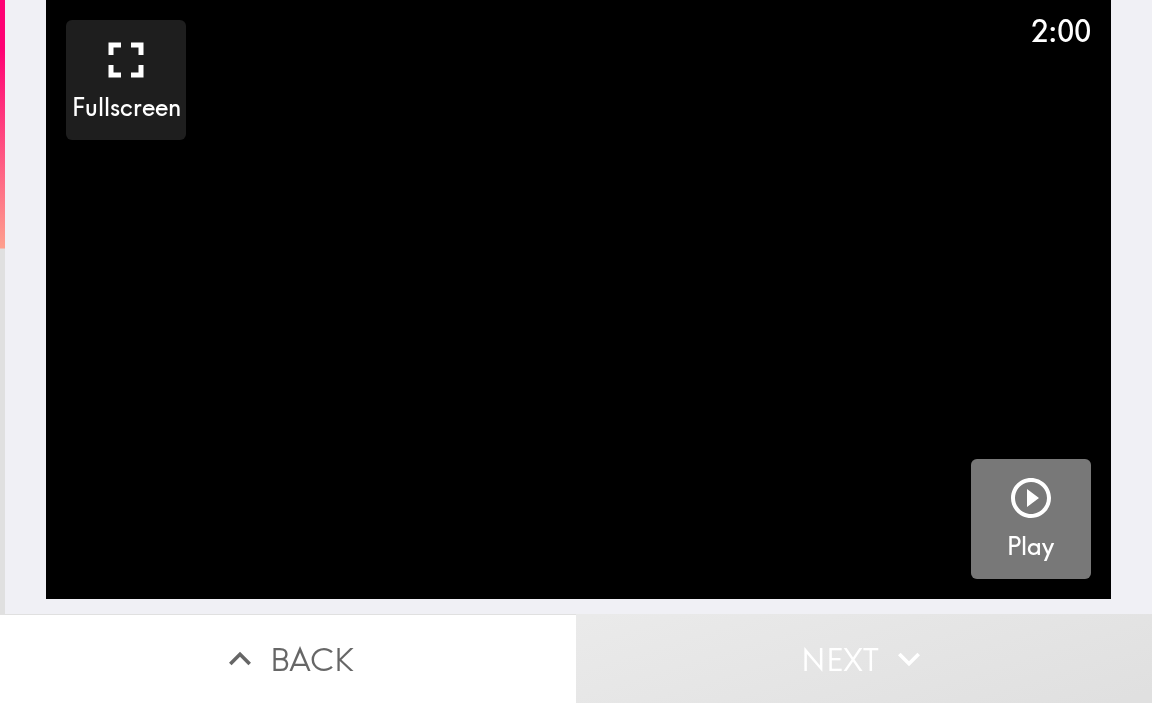 click 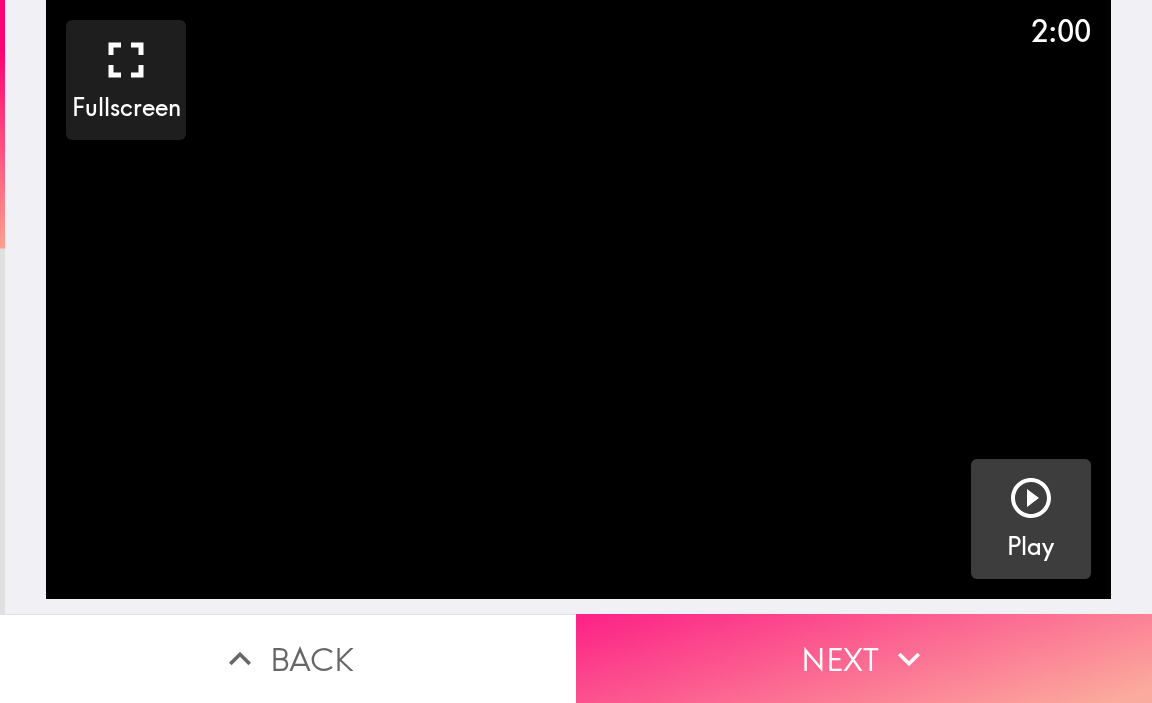 click 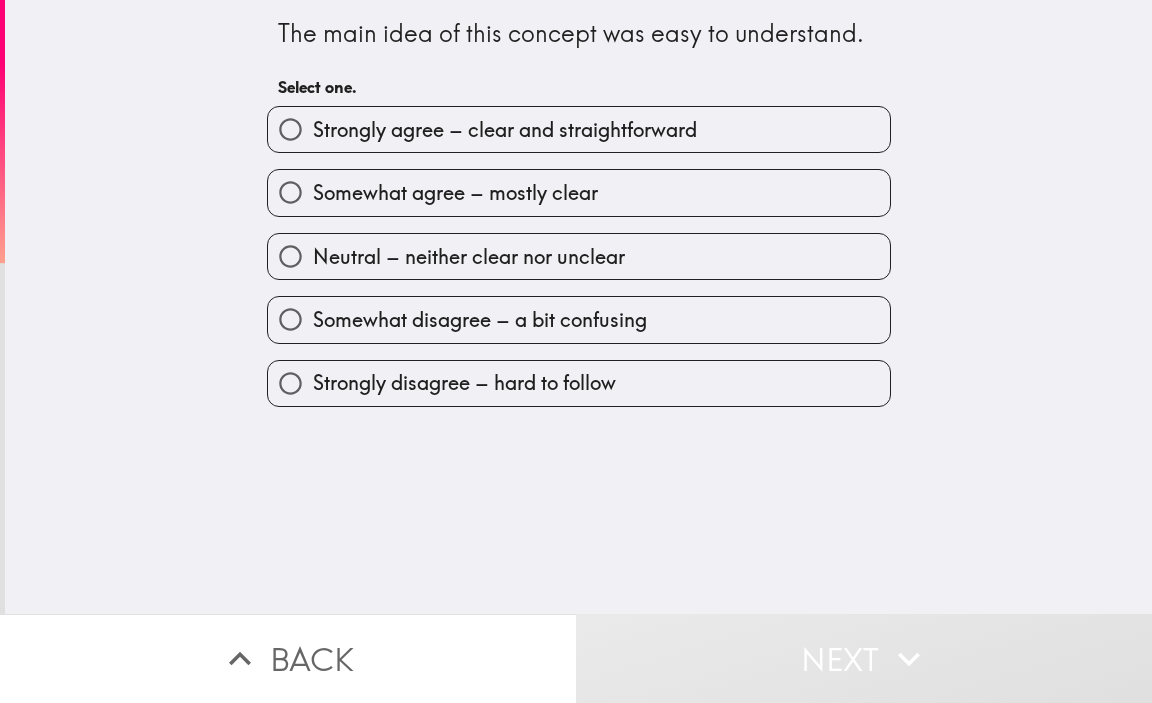 click on "Strongly agree – clear and straightforward" at bounding box center [505, 130] 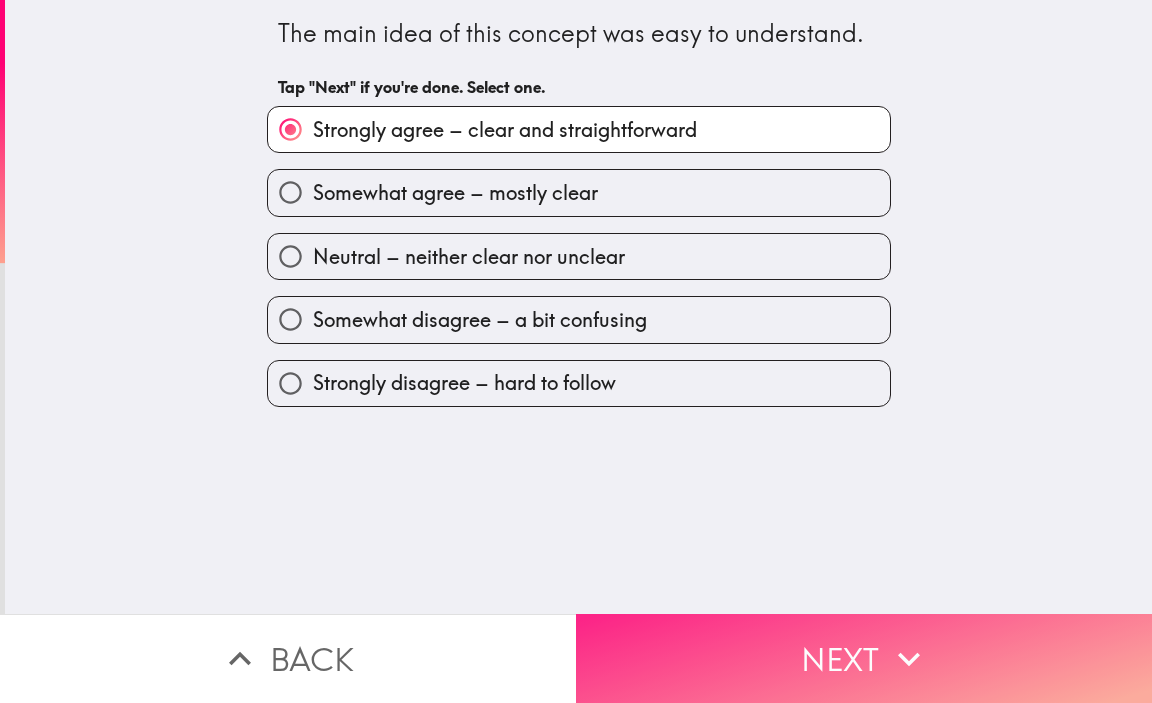 click on "Next" at bounding box center [864, 658] 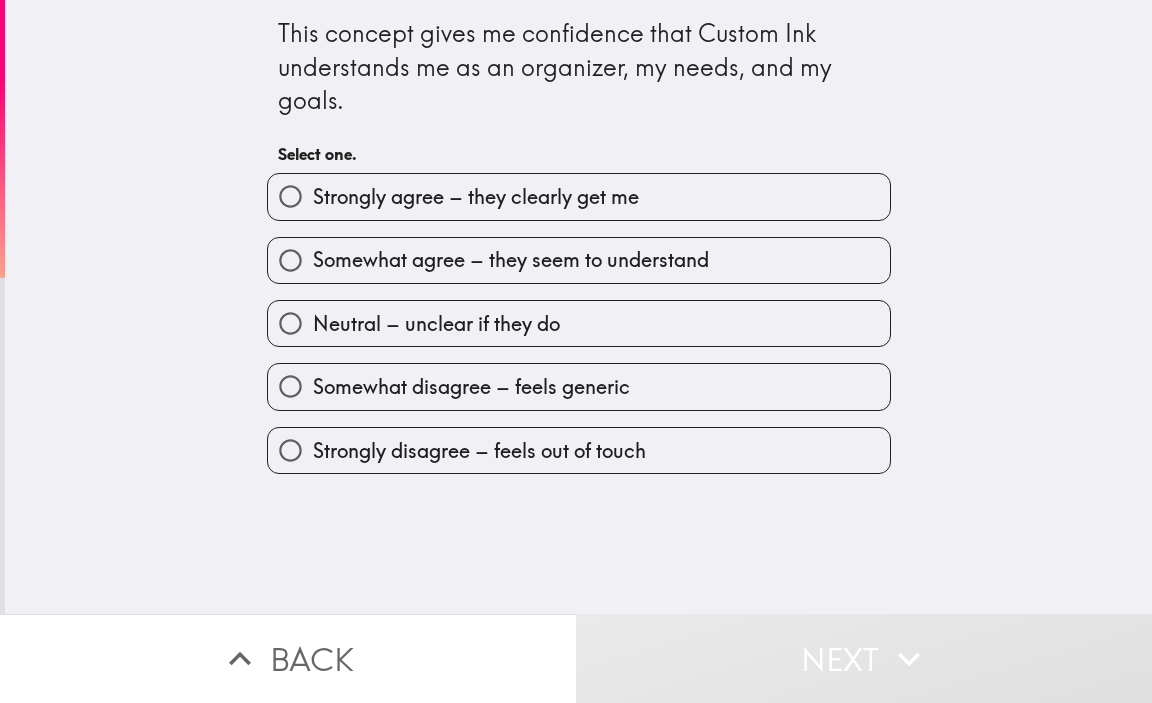 click on "Strongly agree – they clearly get me" at bounding box center (476, 197) 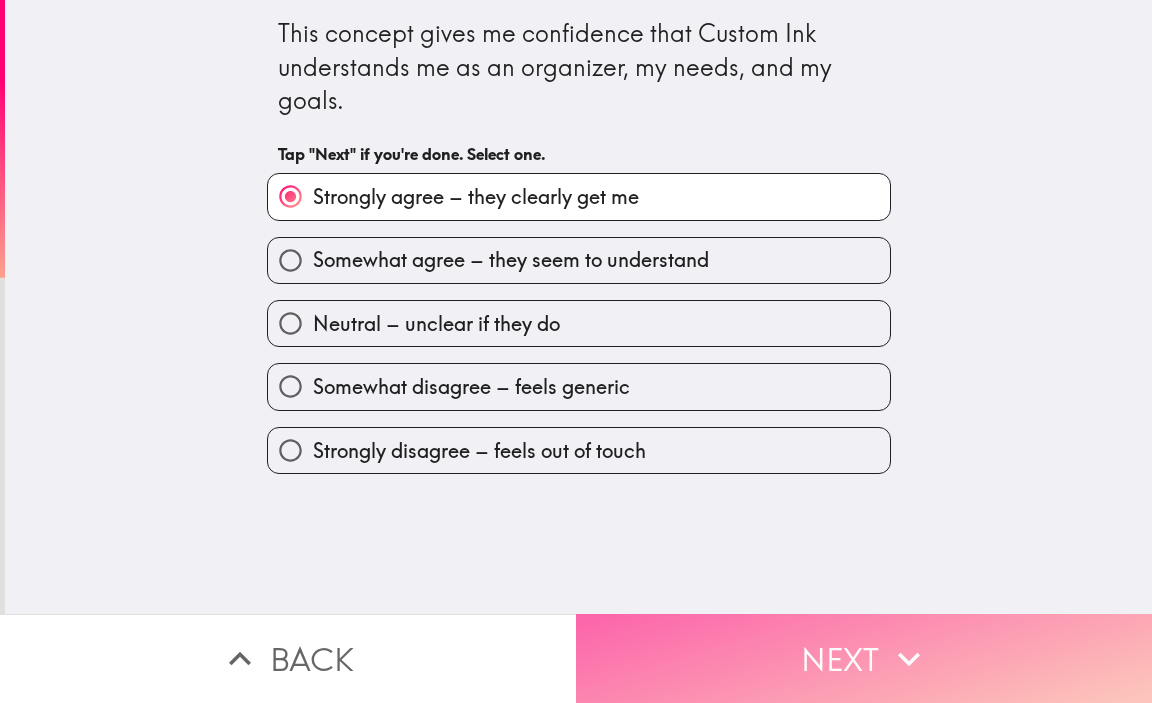 click on "Next" at bounding box center (864, 658) 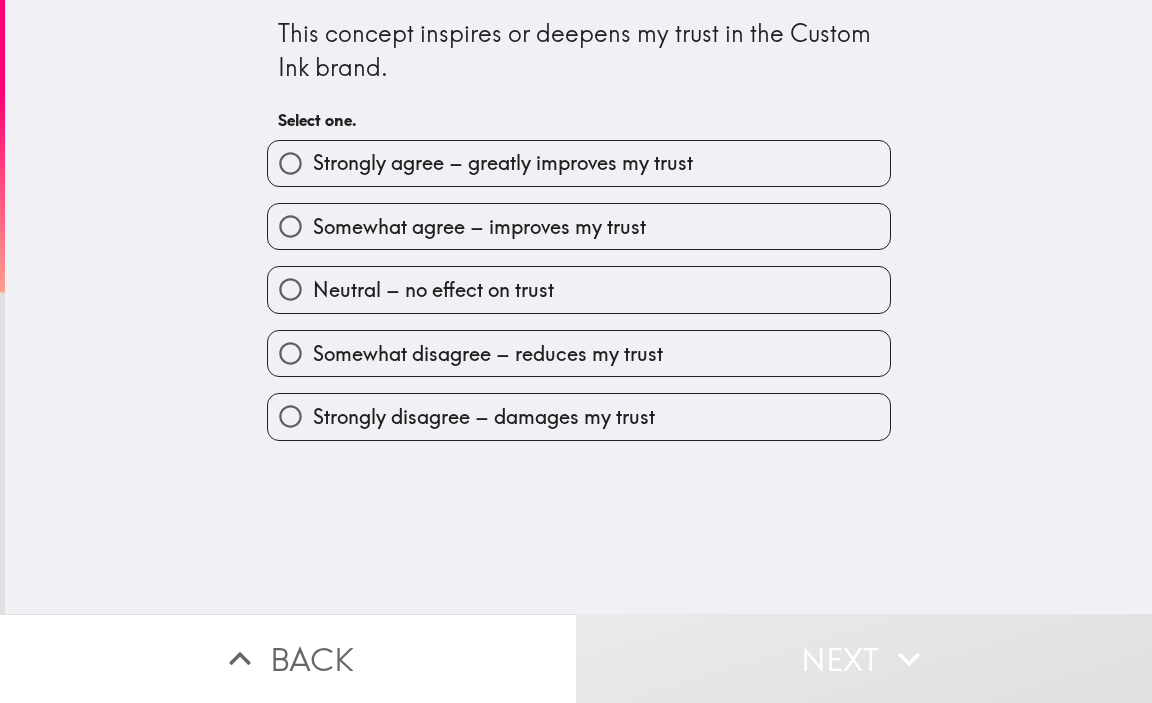 click on "Strongly agree – greatly improves my trust" at bounding box center [503, 163] 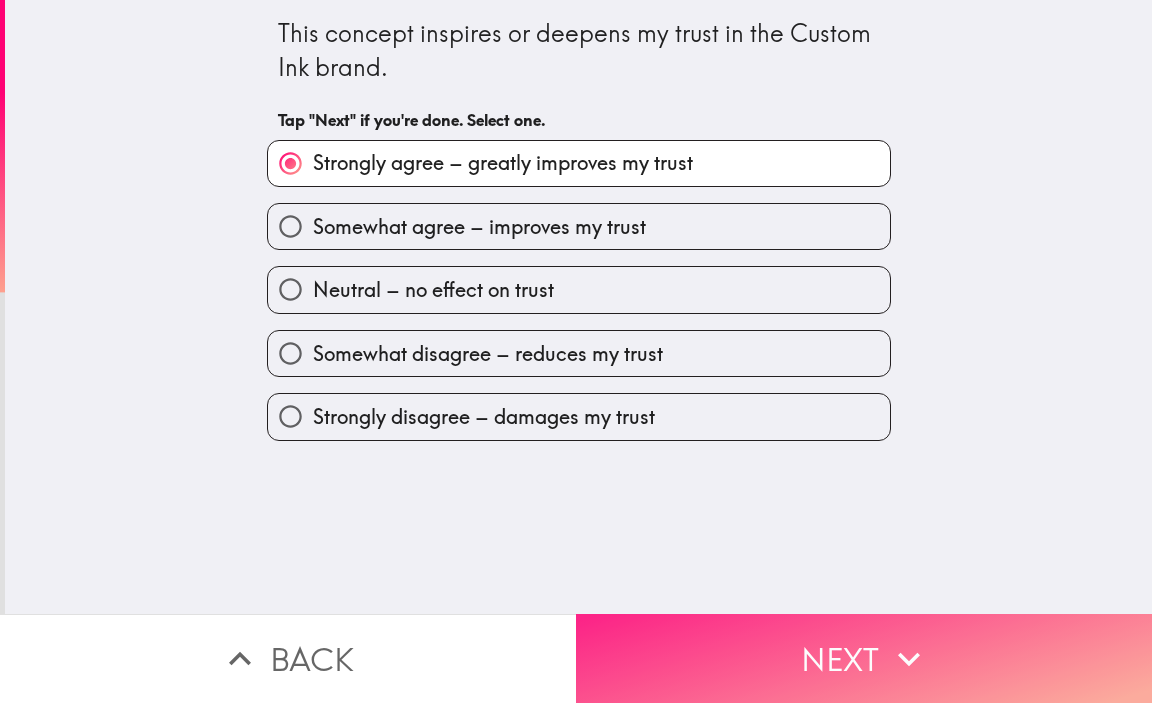click on "Next" at bounding box center [864, 658] 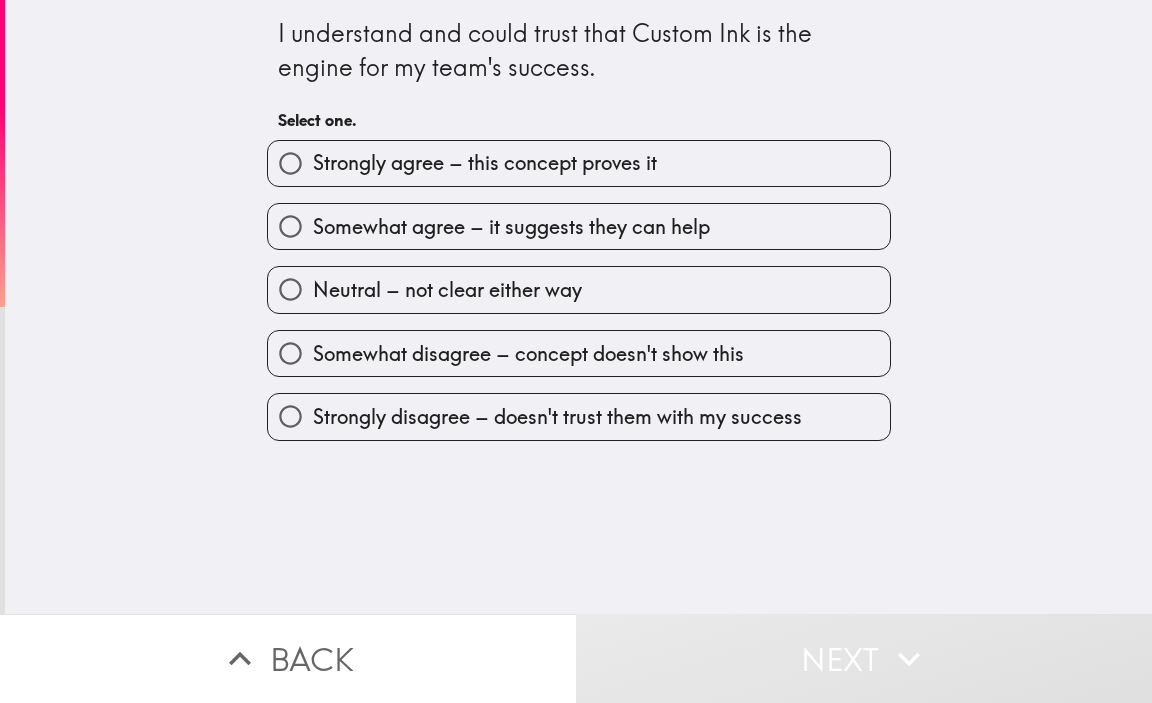 click on "Strongly agree – this concept proves it" at bounding box center [485, 163] 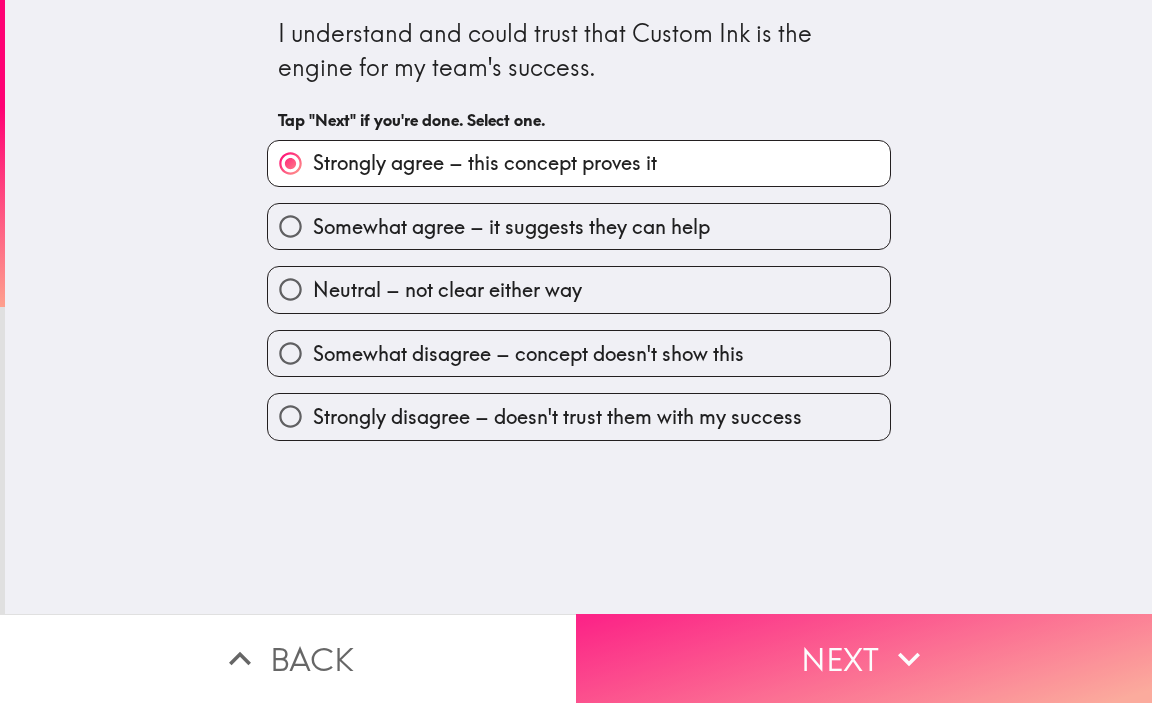 click on "Next" at bounding box center [864, 658] 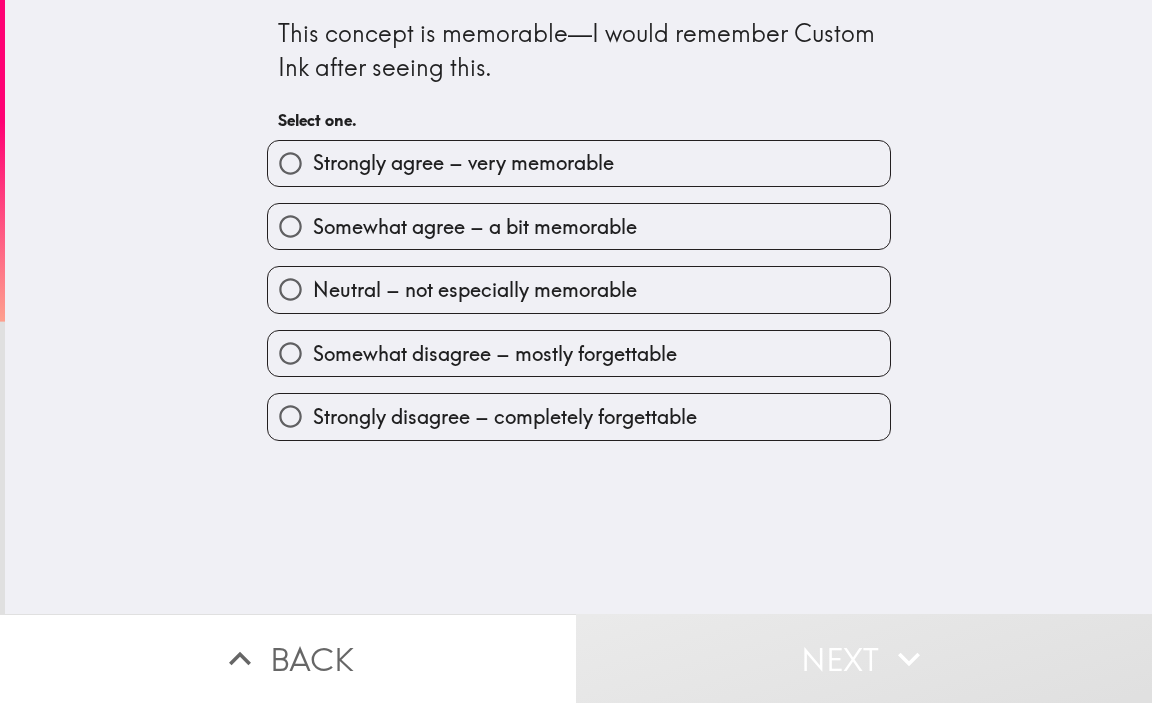 click on "Somewhat agree – a bit memorable" at bounding box center [475, 227] 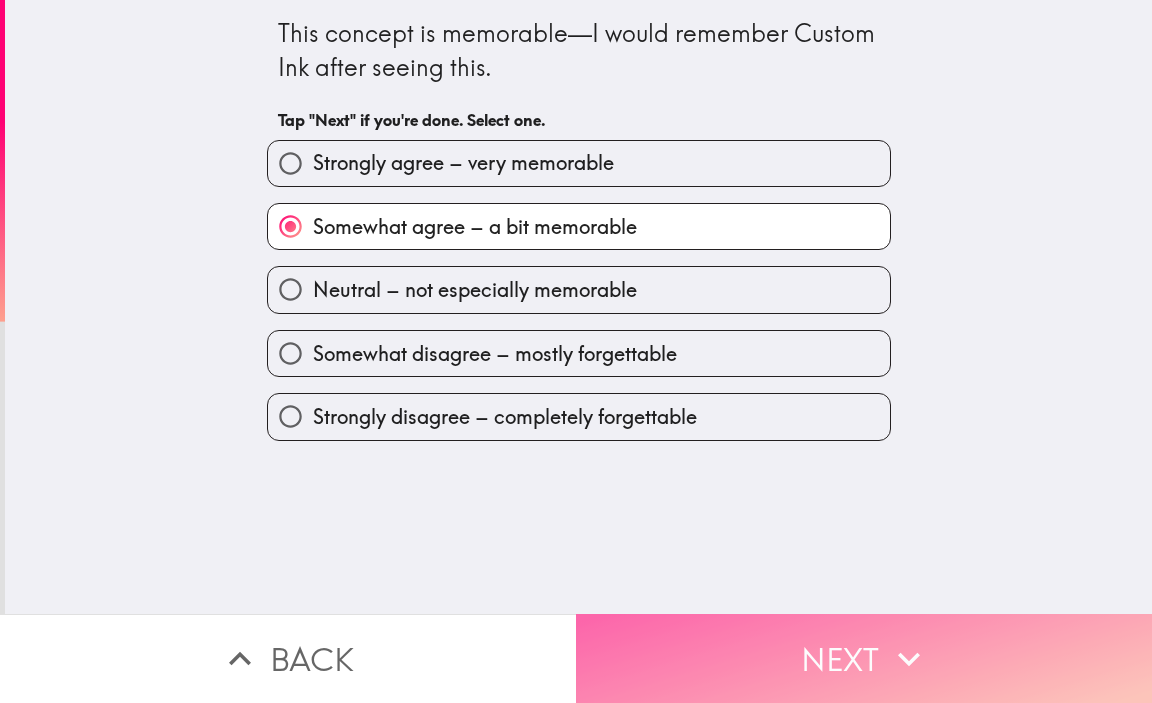 click on "Next" at bounding box center [864, 658] 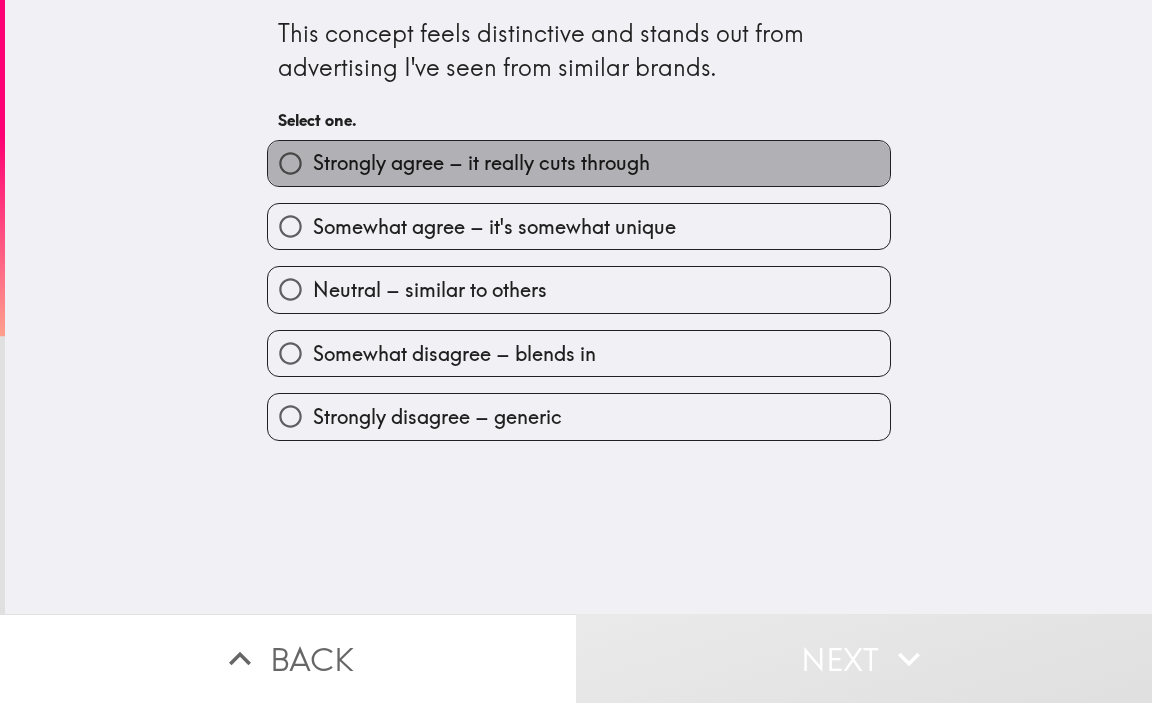 click on "Strongly agree – it really cuts through" at bounding box center (481, 163) 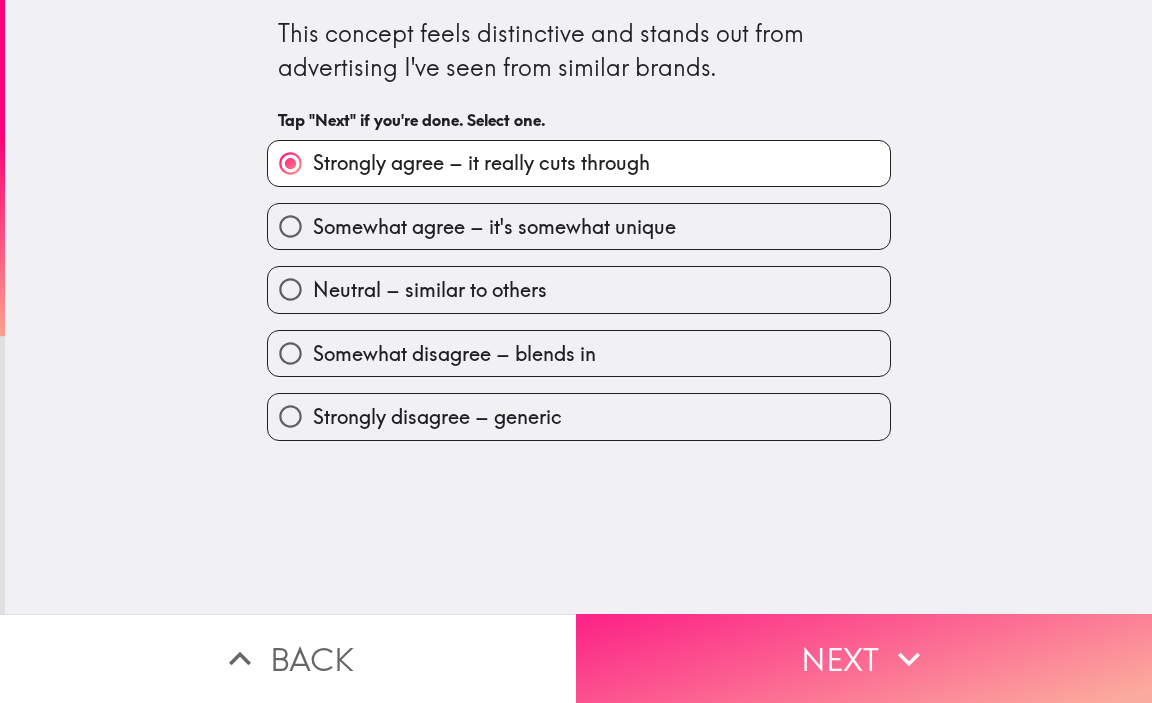 click on "Next" at bounding box center (864, 658) 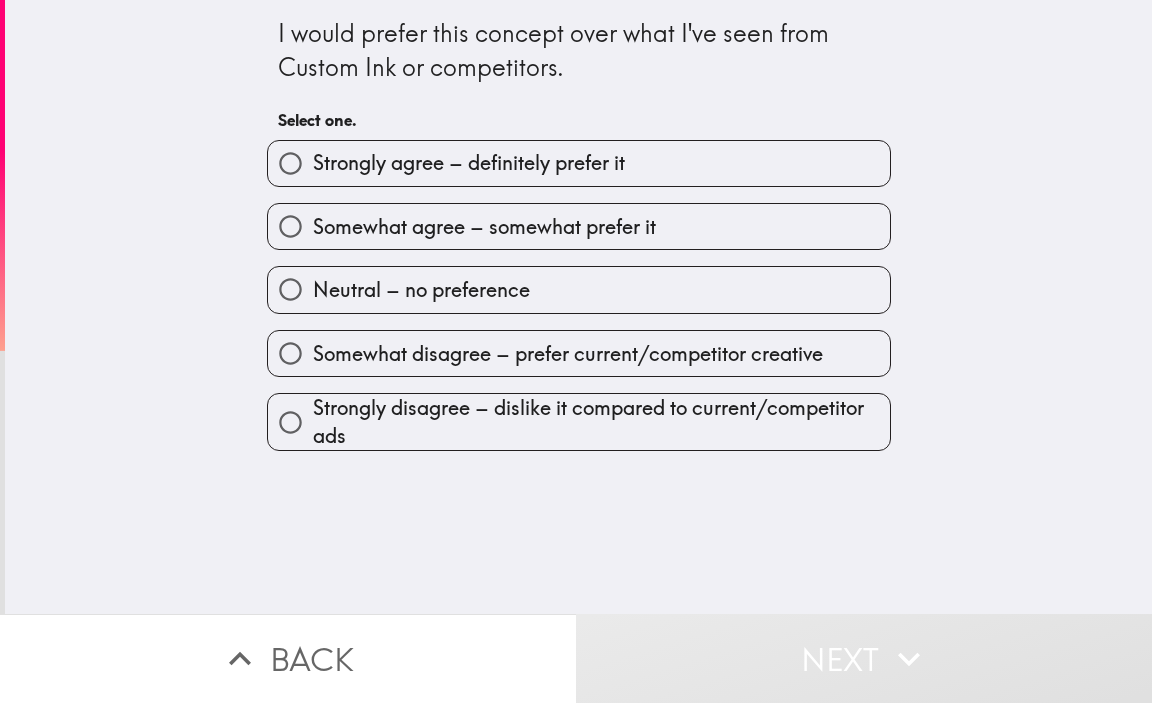 click on "Strongly agree – definitely prefer it" at bounding box center [469, 163] 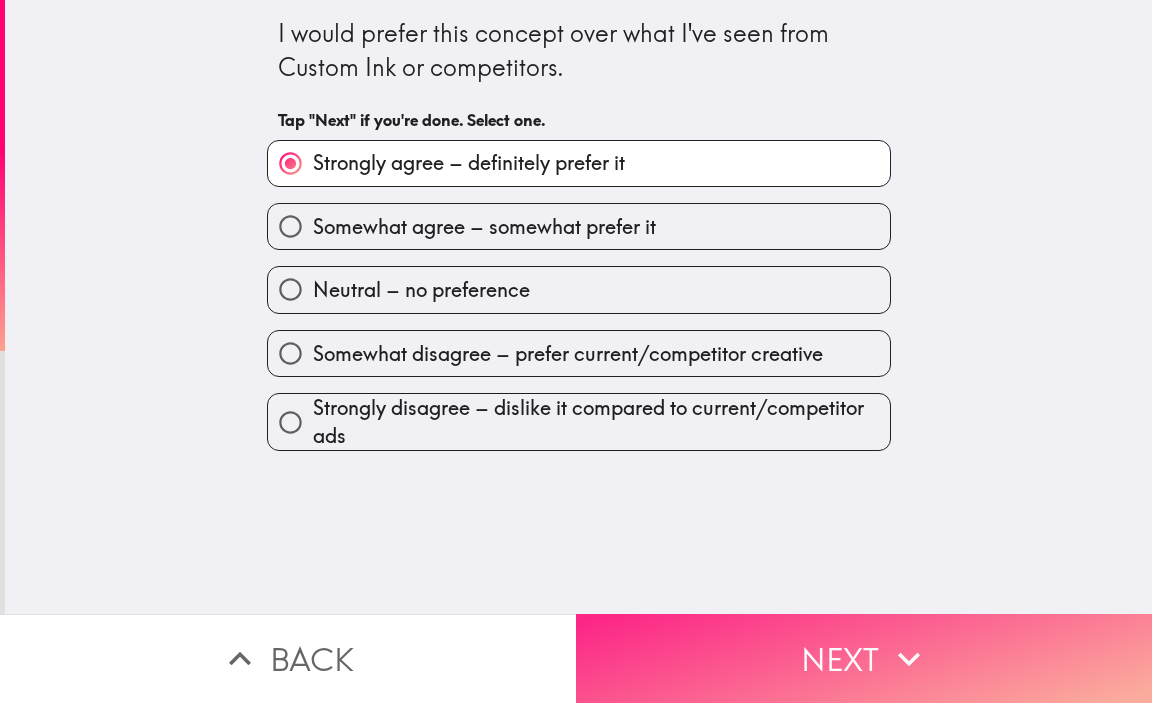 click on "Next" at bounding box center (864, 658) 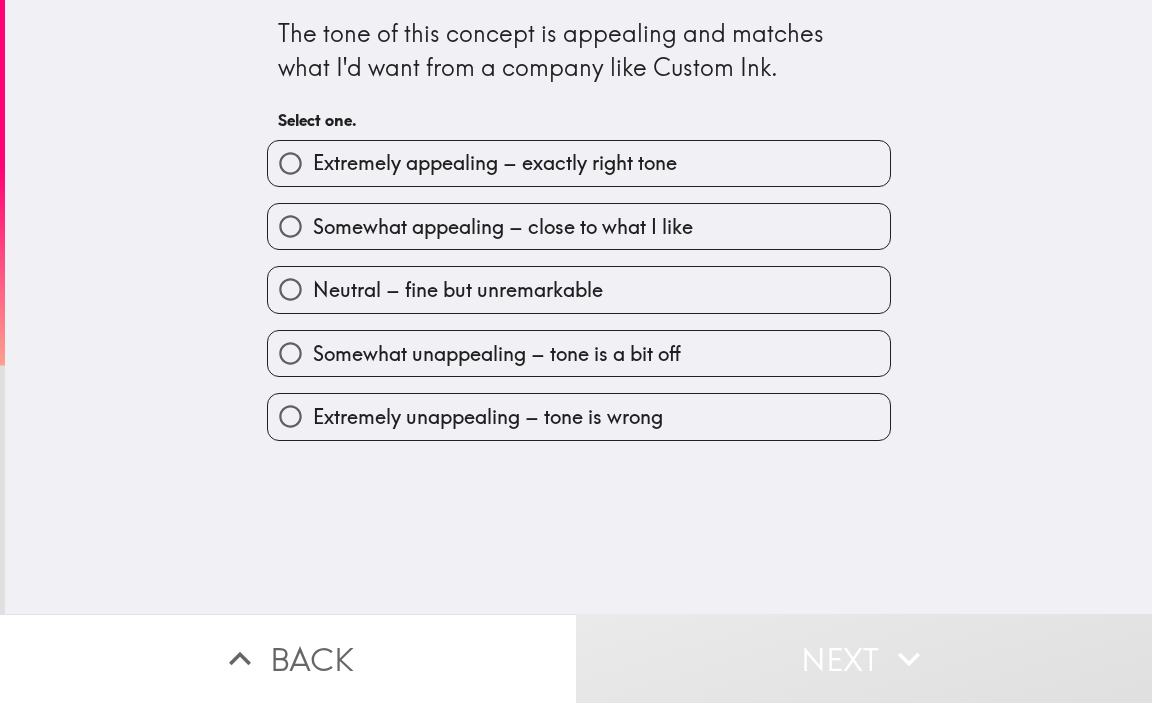 click on "Extremely appealing – exactly right tone" at bounding box center (495, 163) 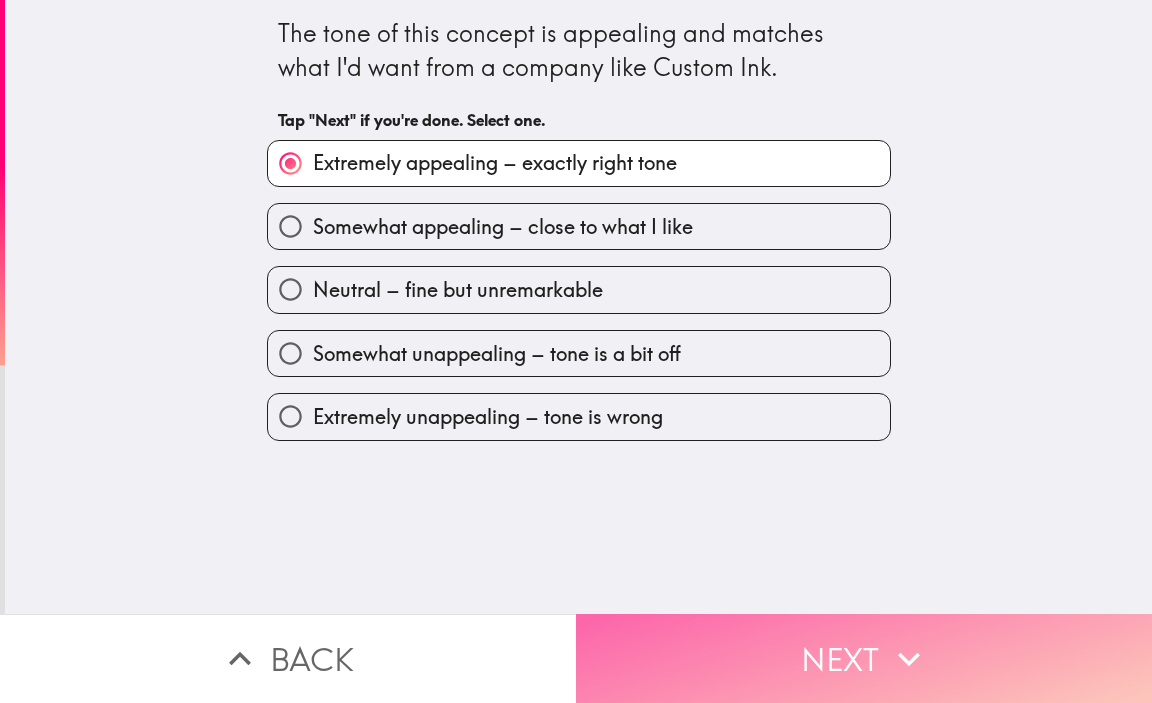 click on "Next" at bounding box center (864, 658) 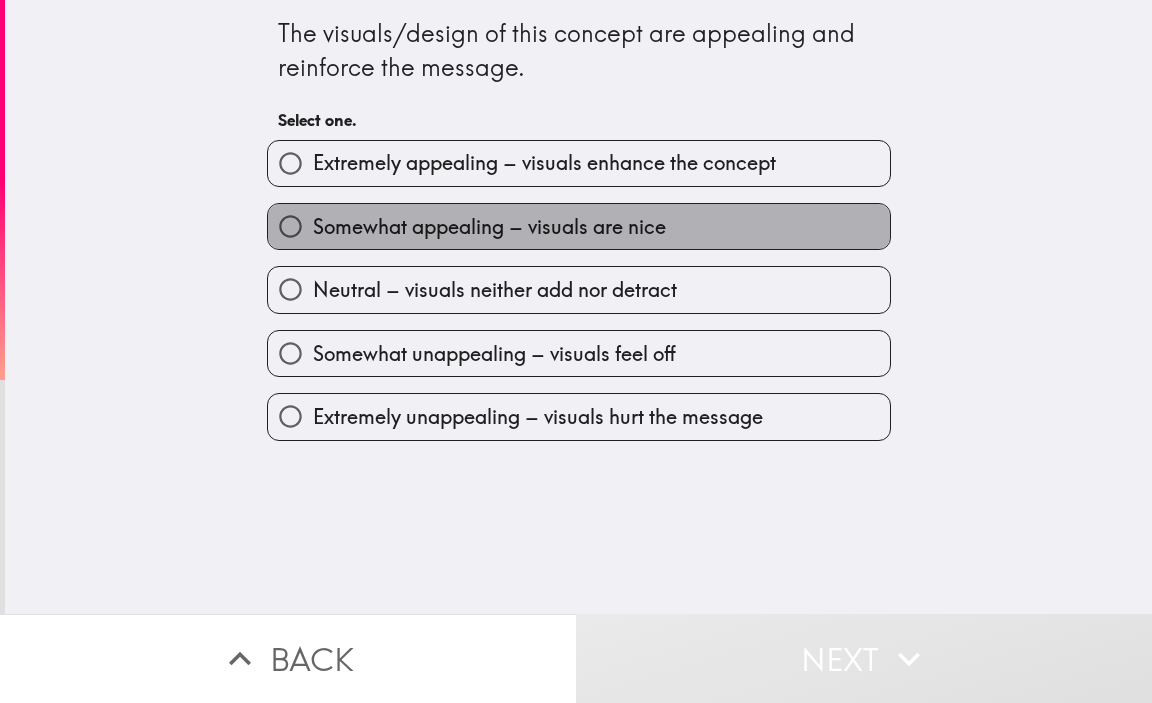 click on "Somewhat appealing – visuals are nice" at bounding box center [489, 227] 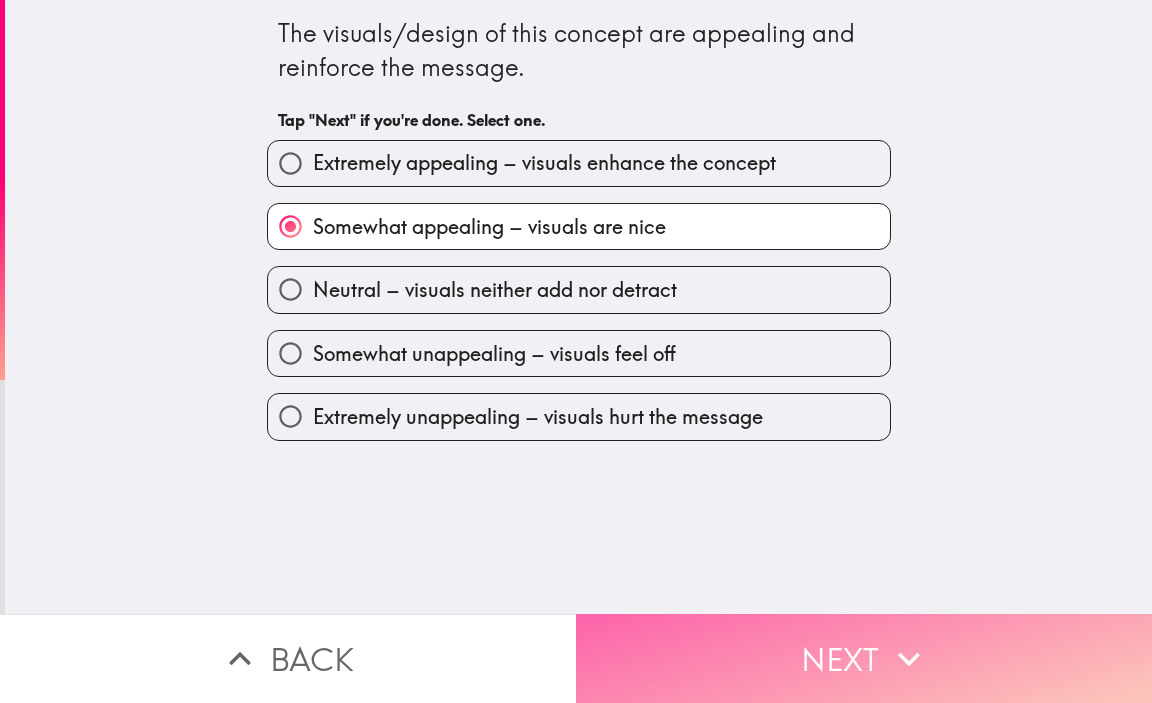 click on "Next" at bounding box center [864, 658] 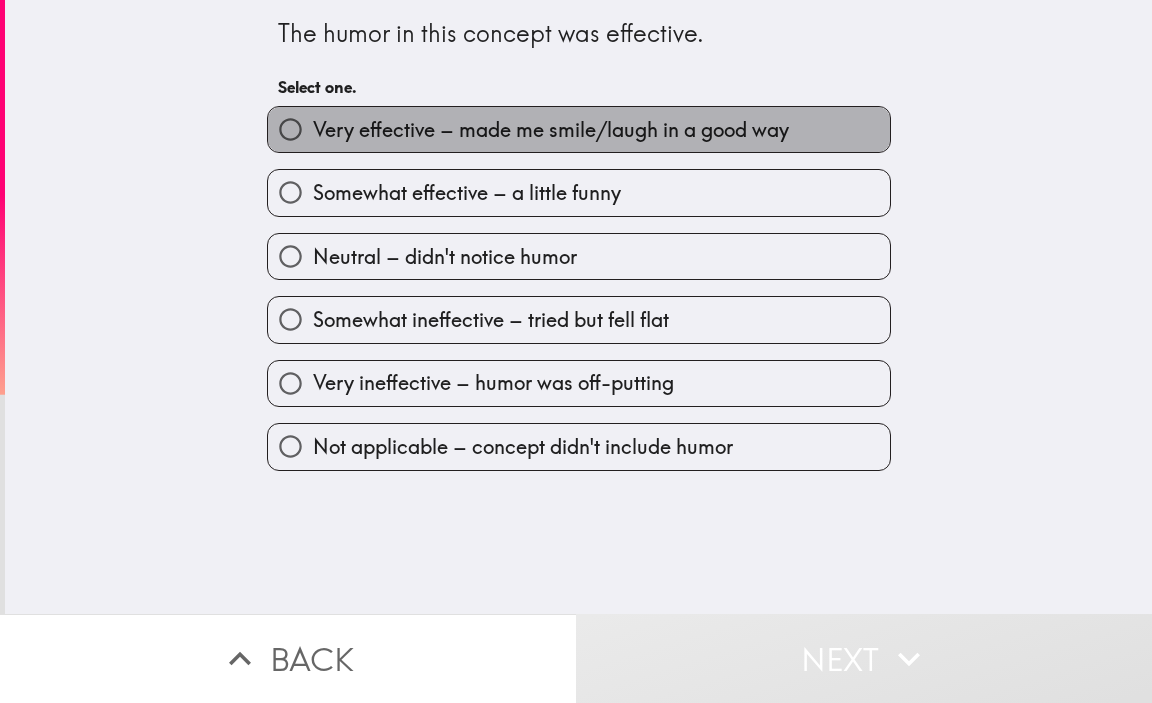 click on "Very effective – made me smile/laugh in a good way" at bounding box center [551, 130] 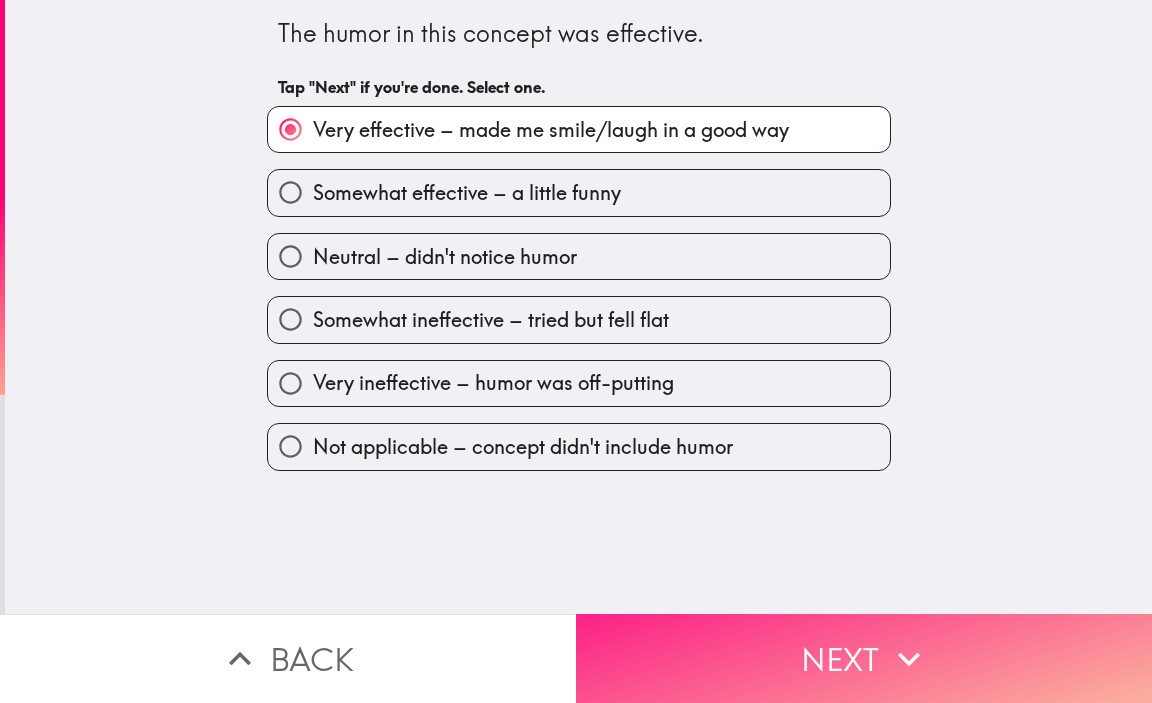 click on "Next" at bounding box center (864, 658) 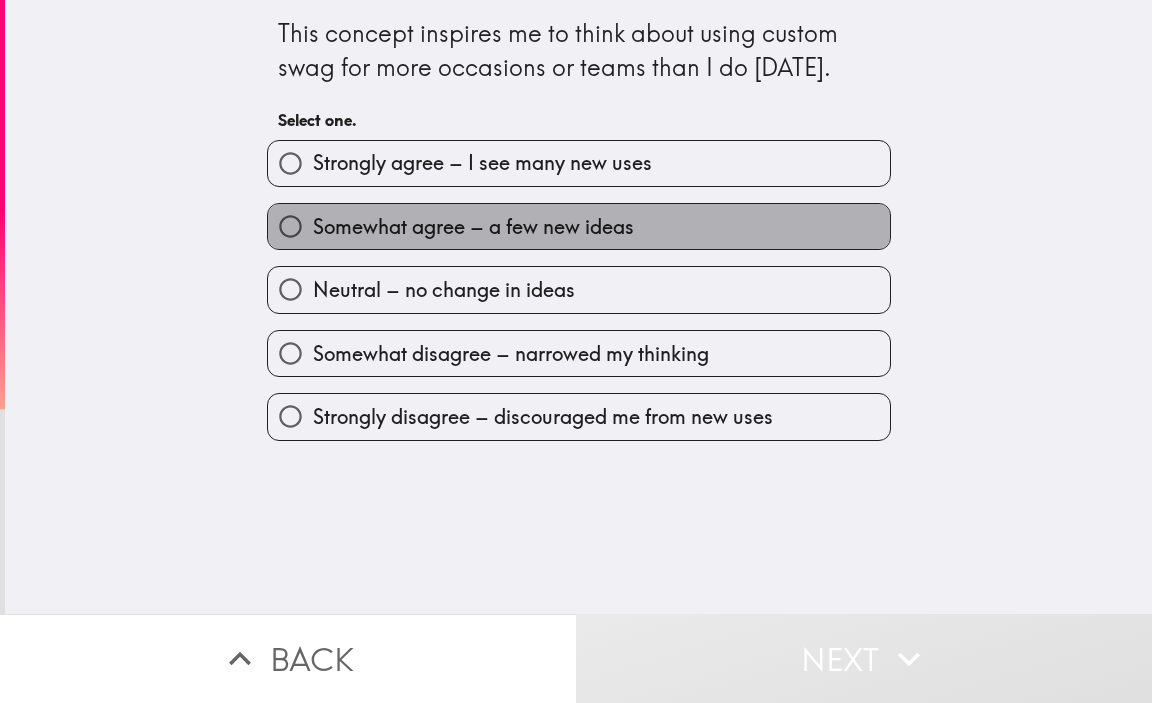 click on "Somewhat agree – a few new ideas" at bounding box center [473, 227] 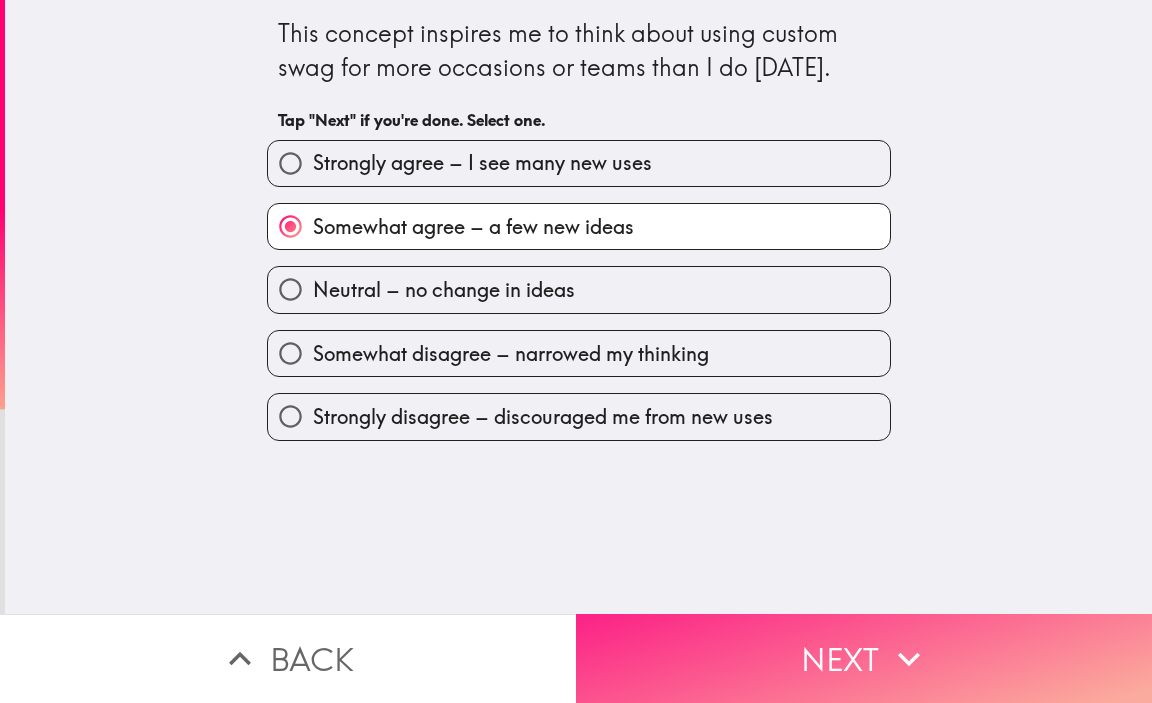 click on "Next" at bounding box center (864, 658) 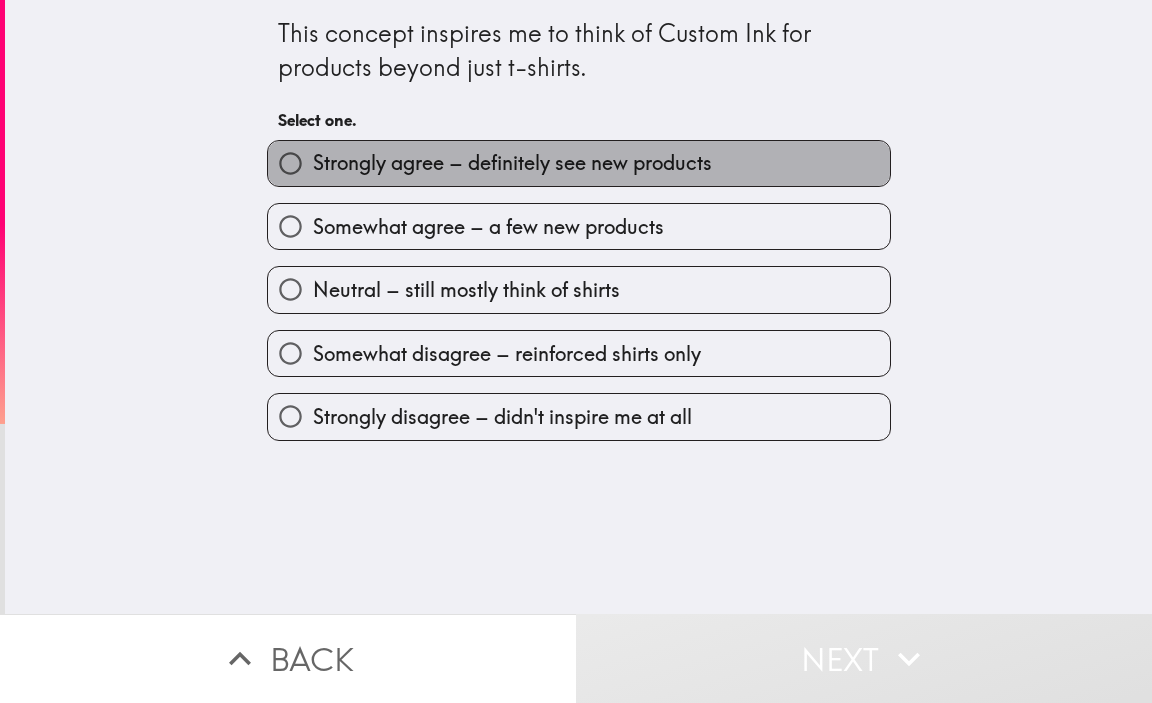 click on "Strongly agree – definitely see new products" at bounding box center [512, 163] 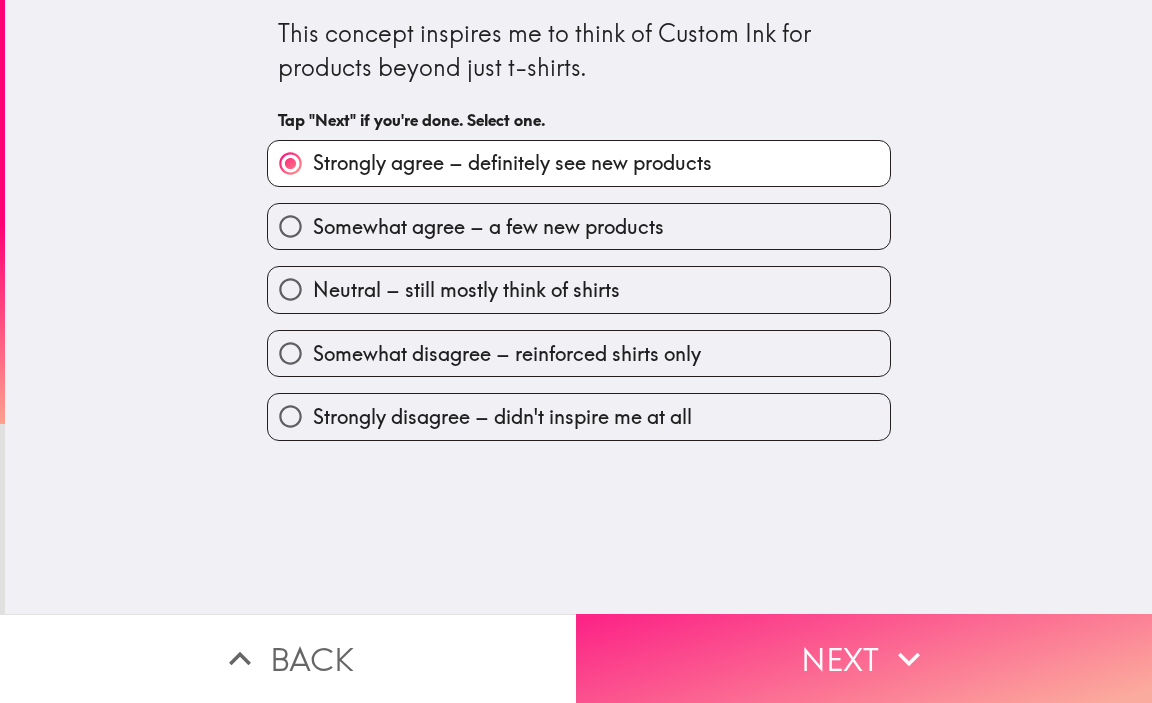 click on "Next" at bounding box center (864, 658) 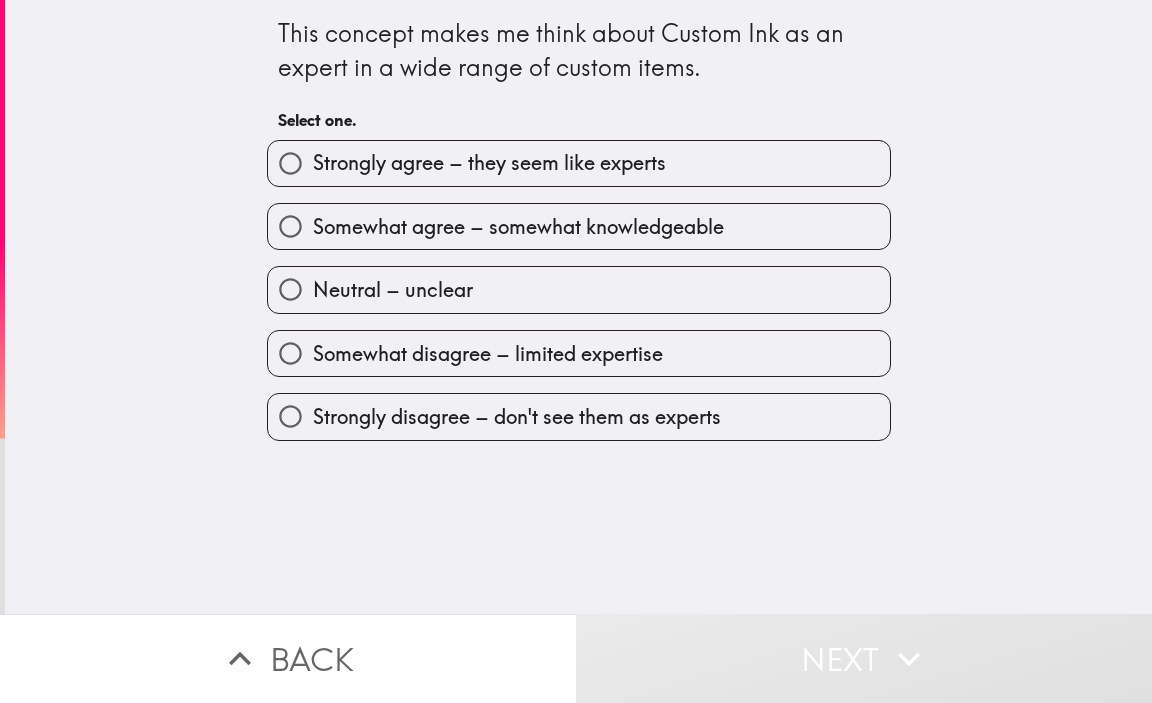 click on "Somewhat agree – somewhat knowledgeable" at bounding box center (518, 227) 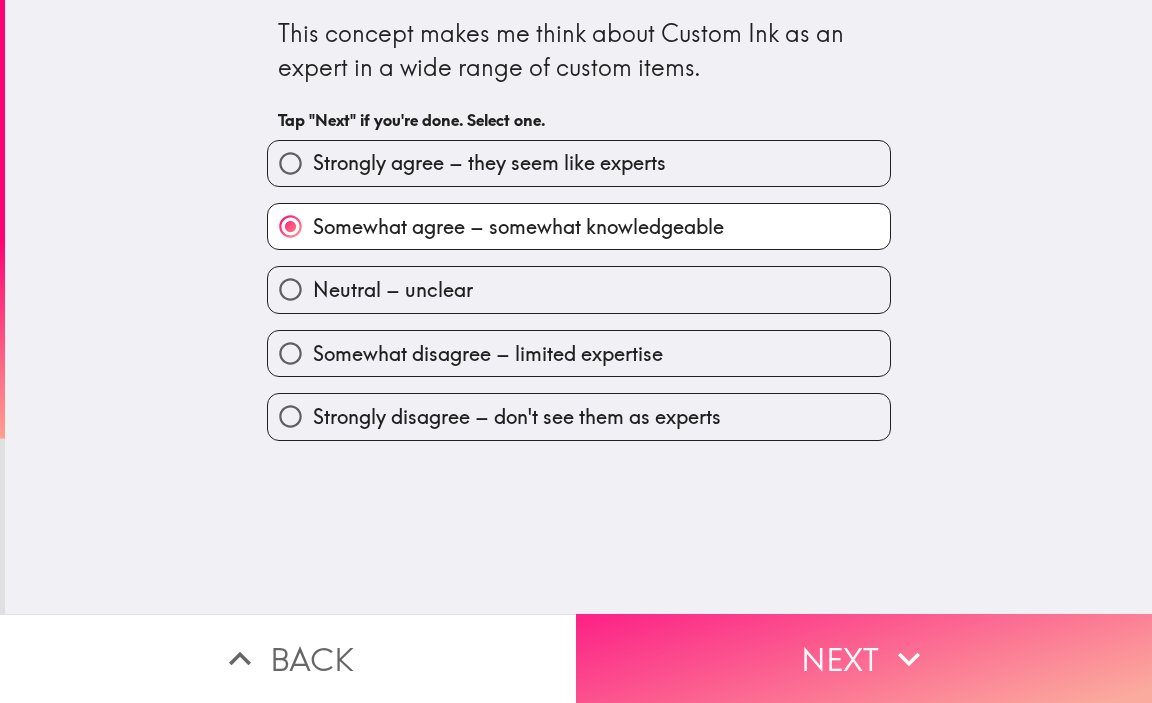 click on "Next" at bounding box center [864, 658] 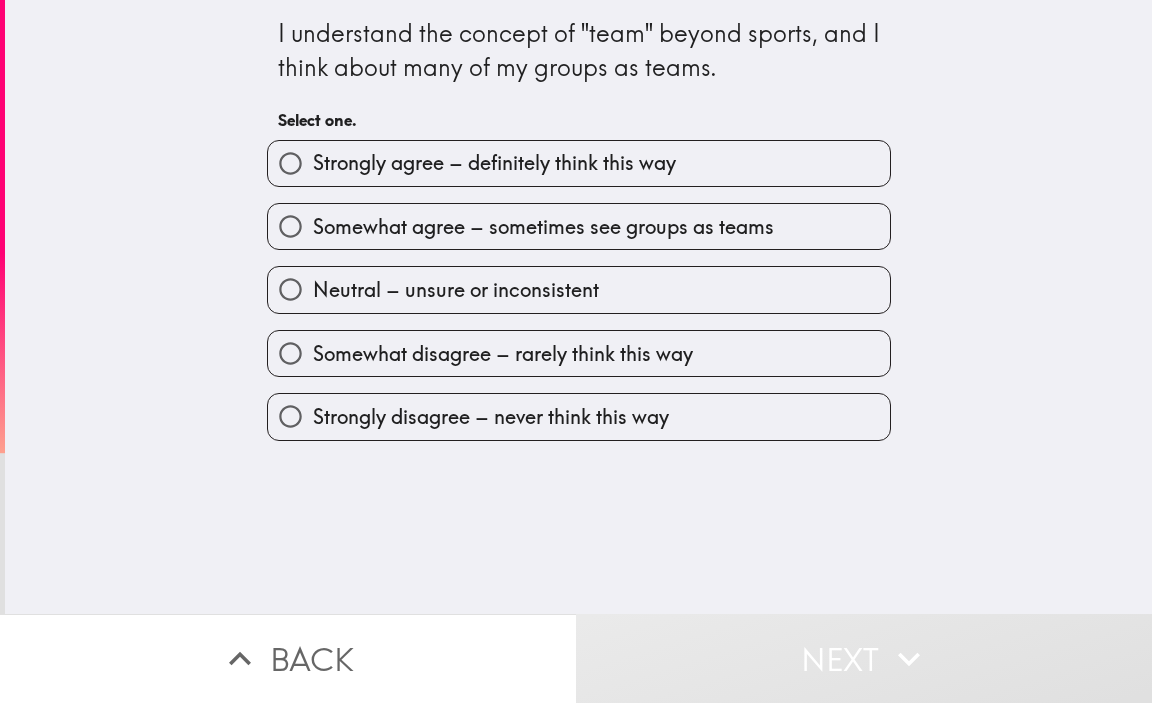 click on "Strongly agree – definitely think this way" at bounding box center [494, 163] 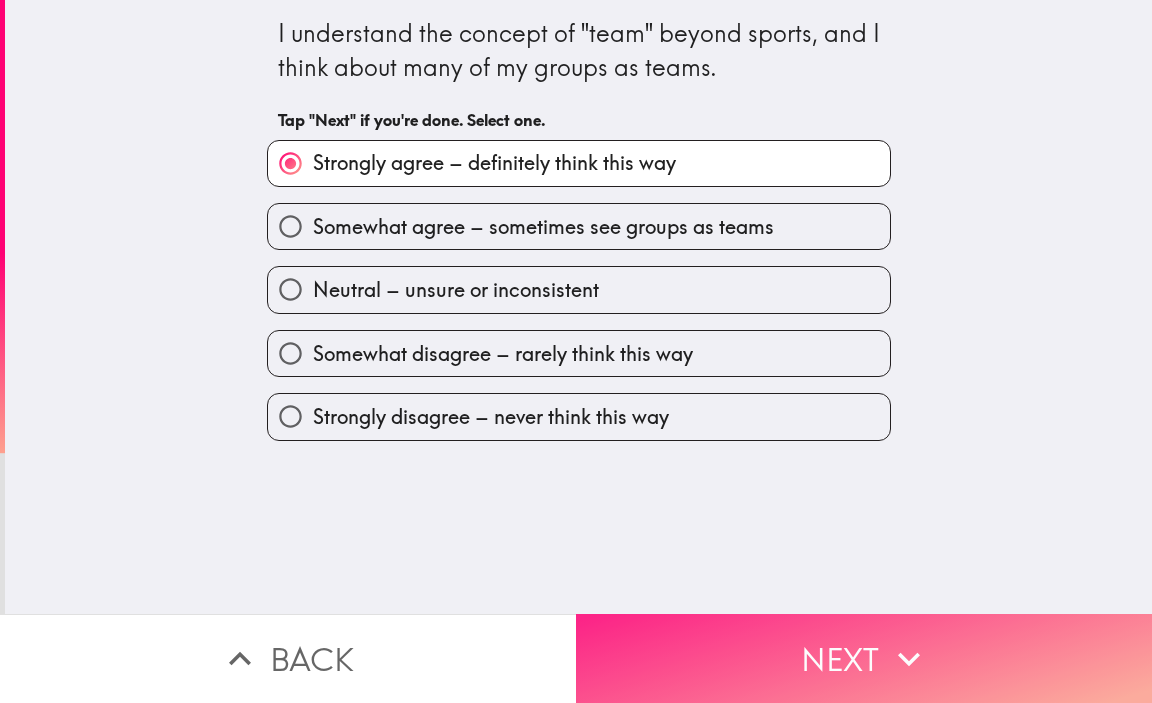 click on "Next" at bounding box center (864, 658) 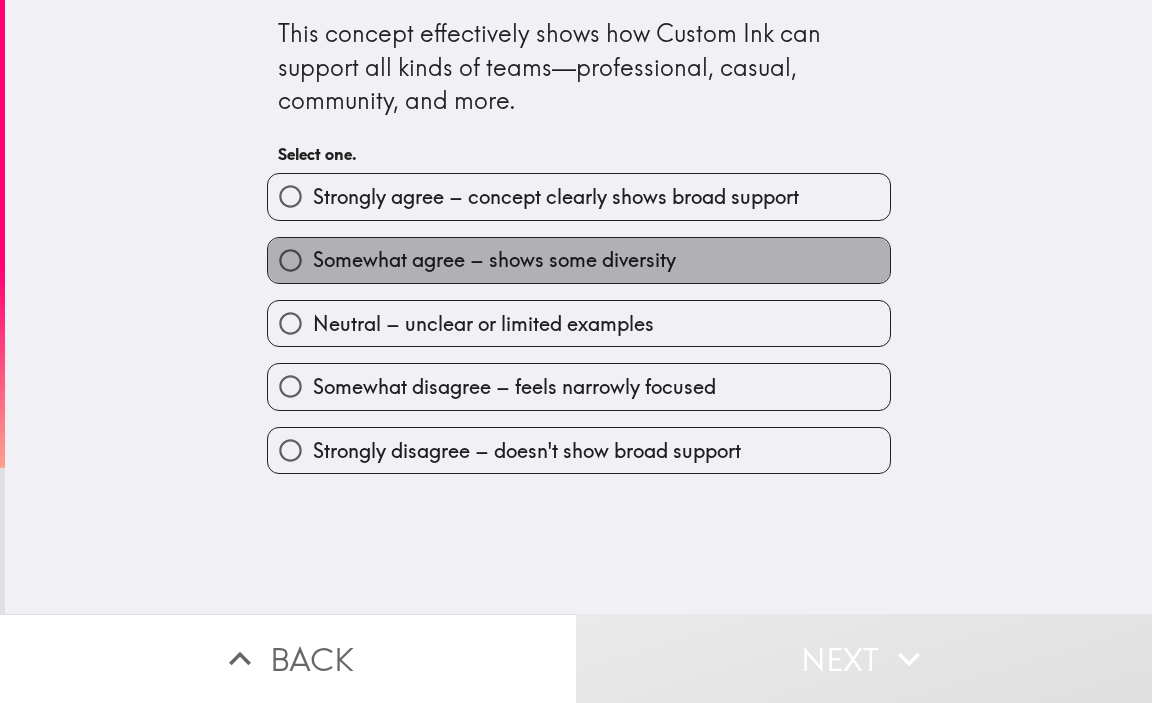 click on "Somewhat agree – shows some diversity" at bounding box center (494, 260) 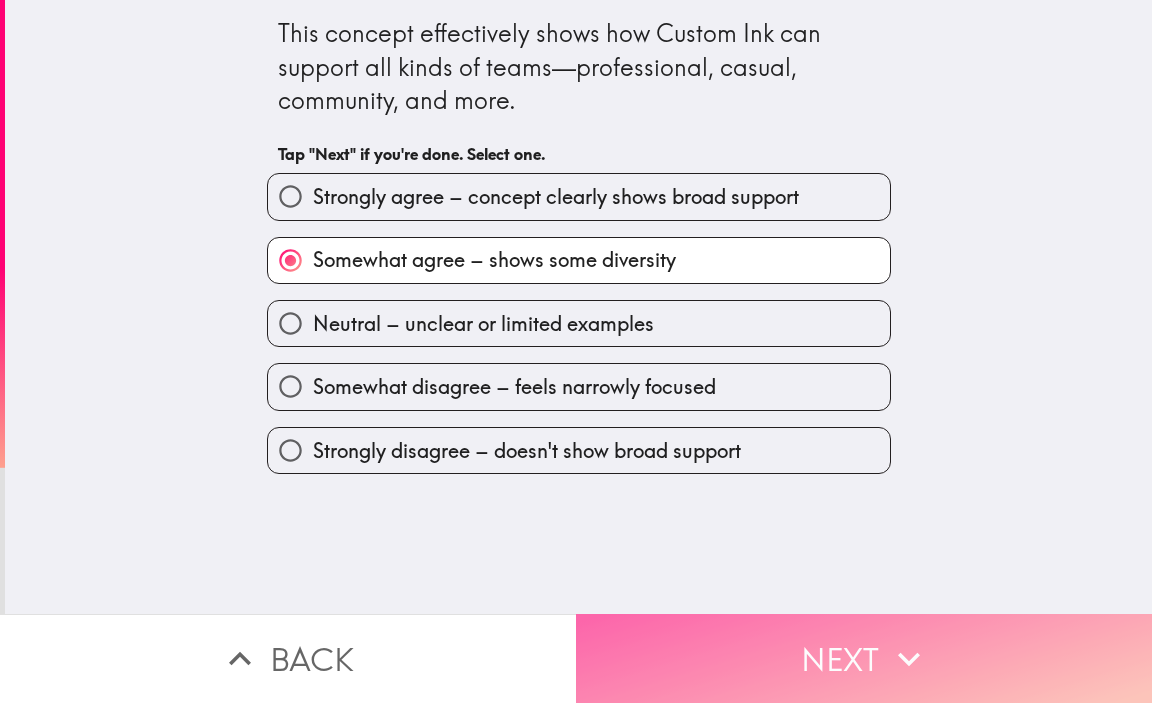 click on "Next" at bounding box center [864, 658] 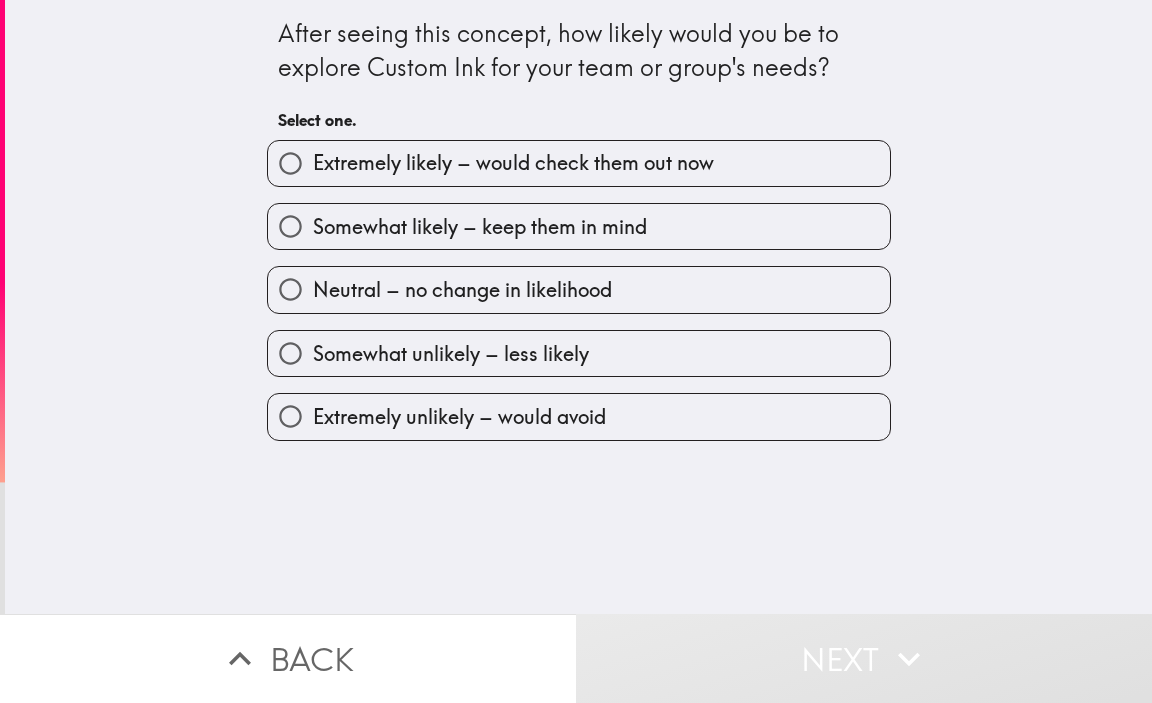 click on "Extremely likely – would check them out now" at bounding box center [513, 163] 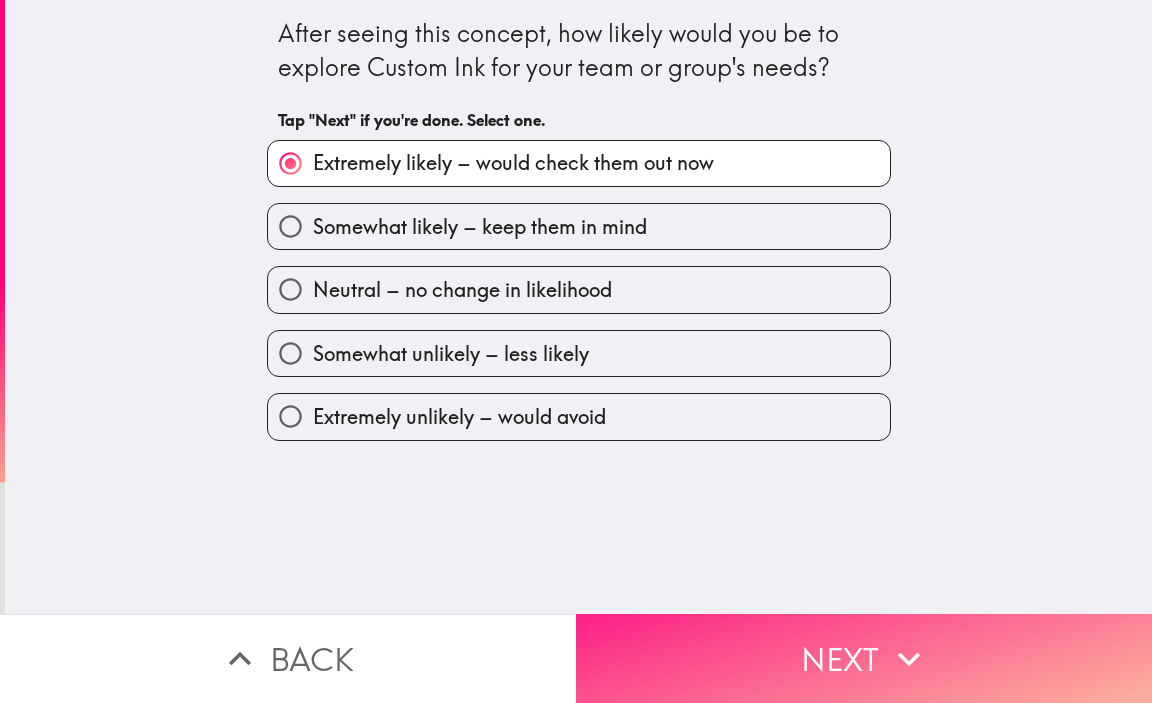 click on "Next" at bounding box center (864, 658) 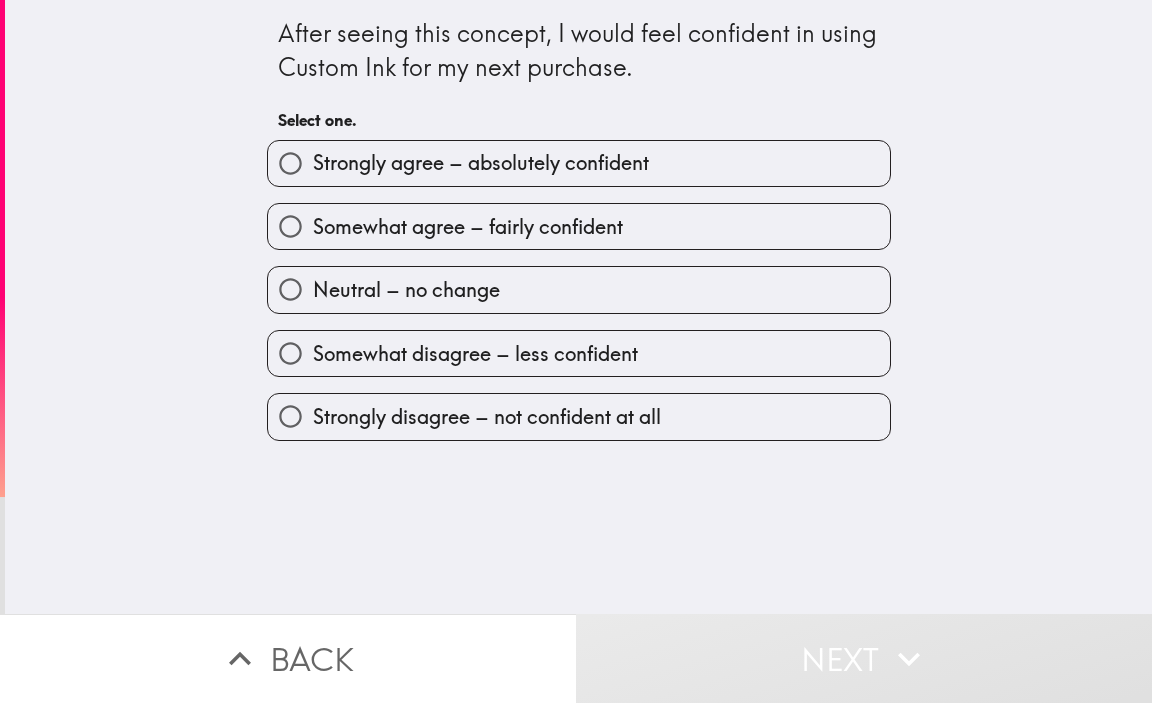 click on "Somewhat agree – fairly confident" at bounding box center [579, 226] 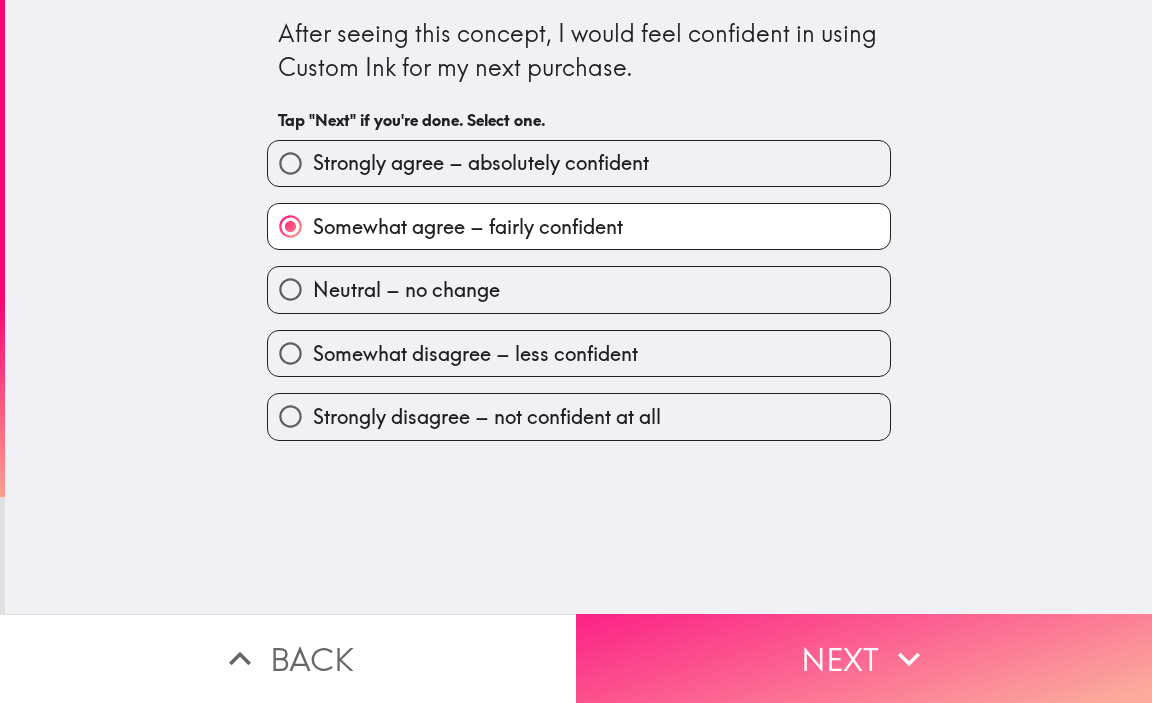 click on "Next" at bounding box center (864, 658) 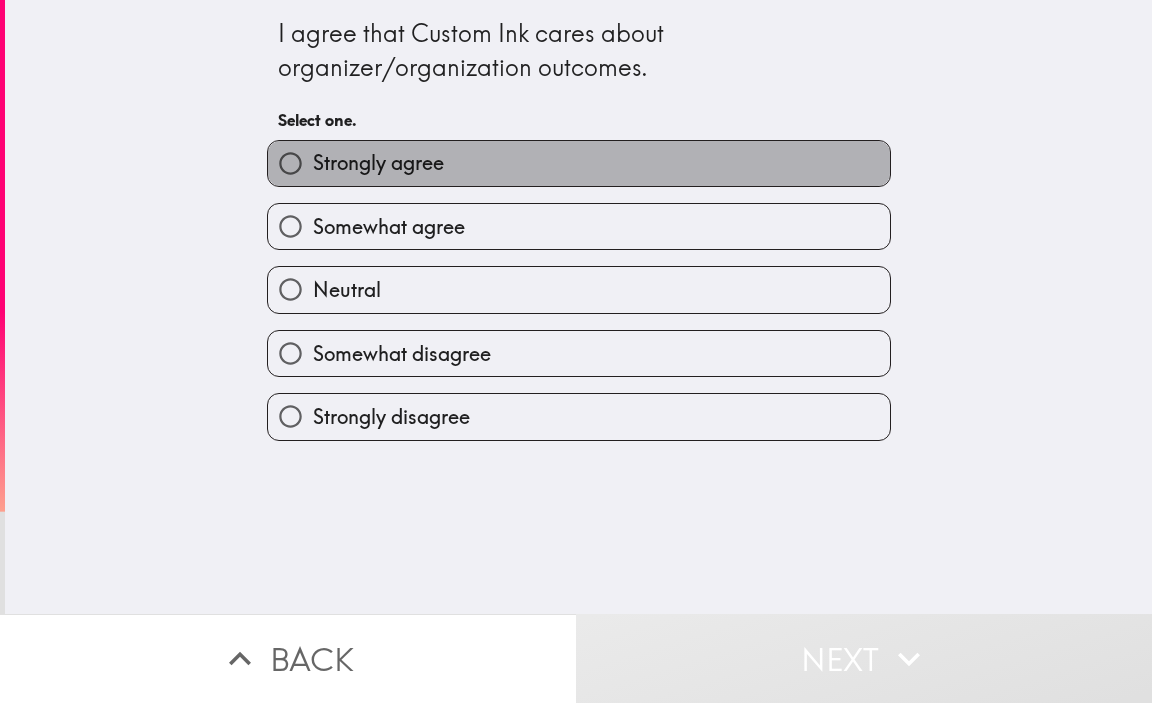 click on "Strongly agree" at bounding box center (579, 163) 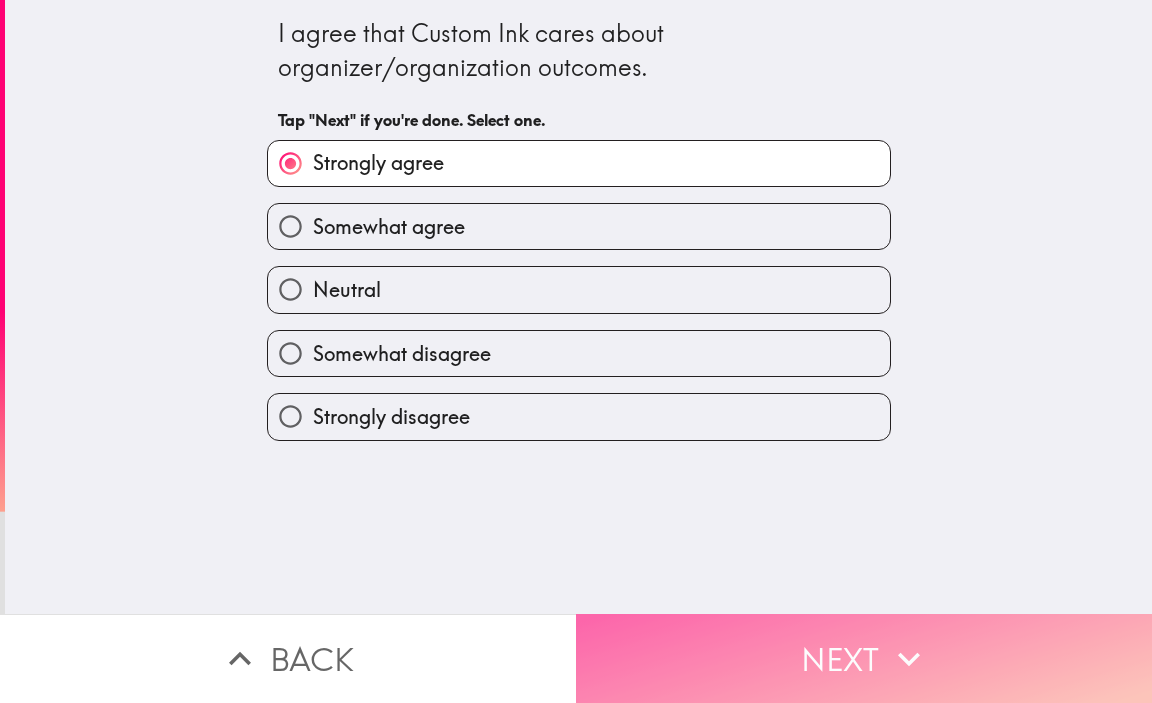 click on "Next" at bounding box center [864, 658] 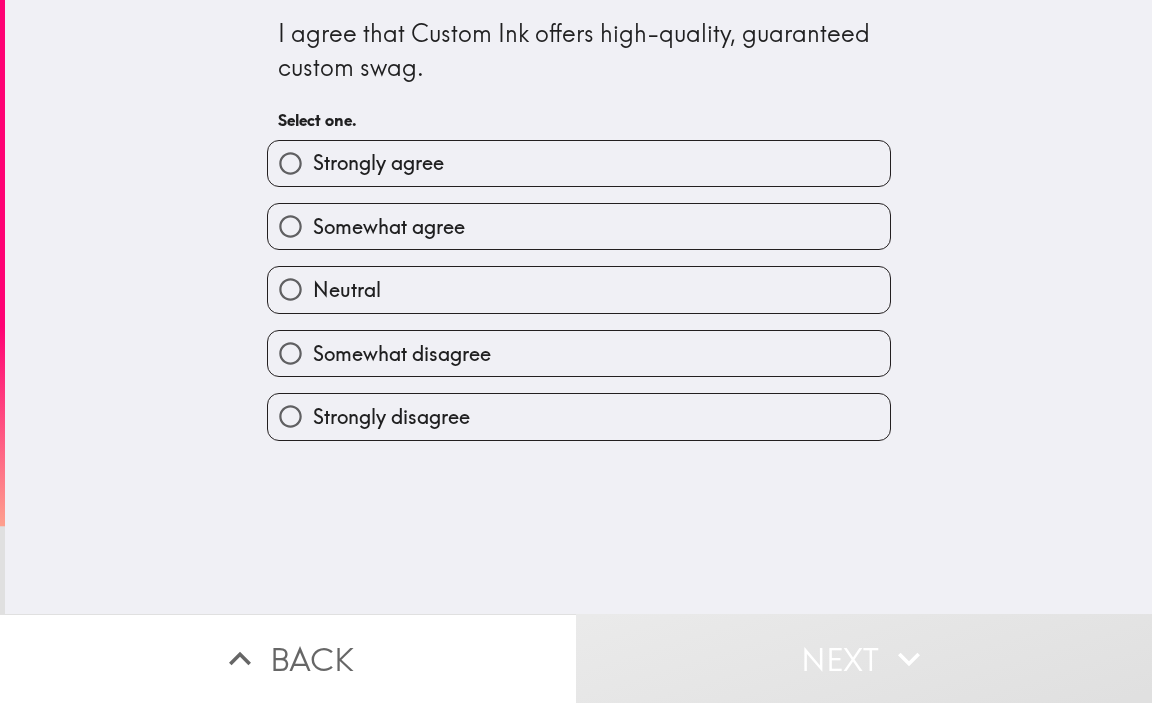 click on "Somewhat agree" at bounding box center (579, 226) 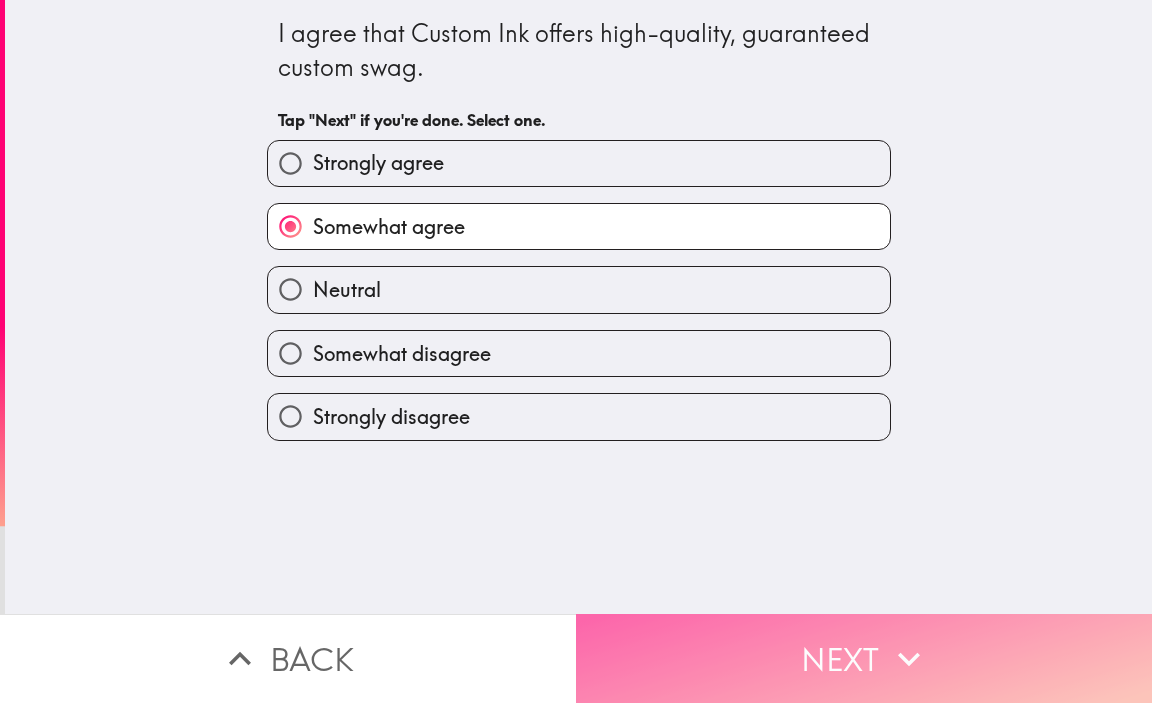 click on "Next" at bounding box center (864, 658) 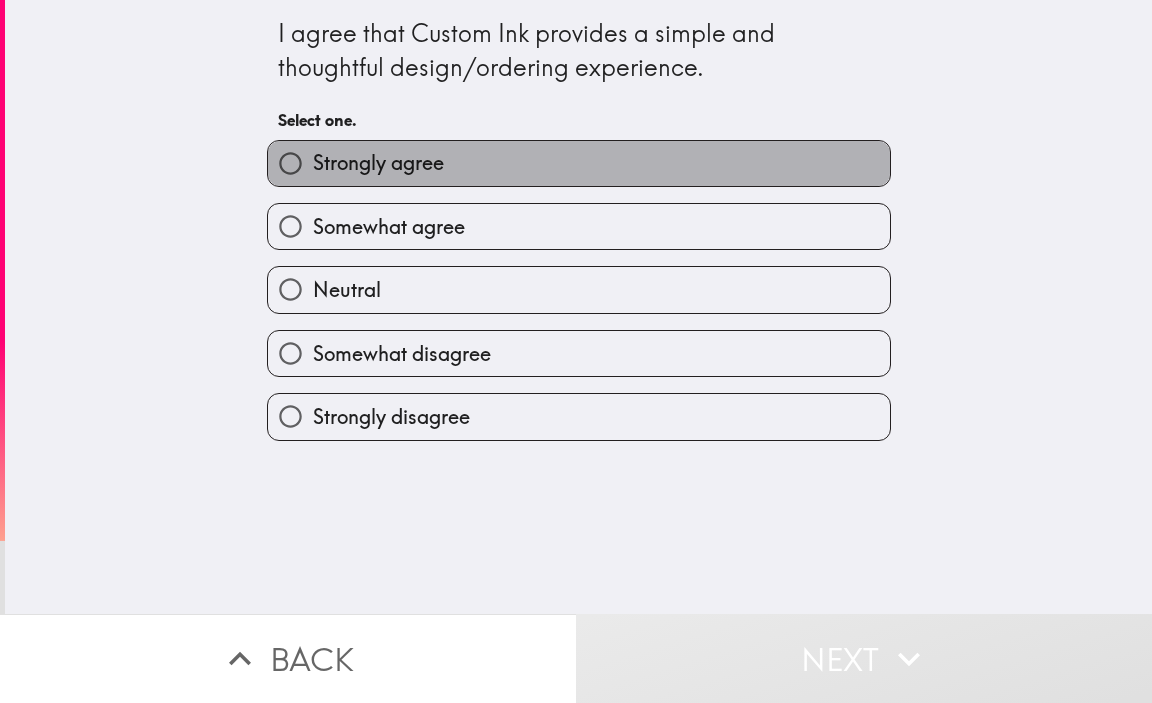 click on "Strongly agree" at bounding box center [579, 163] 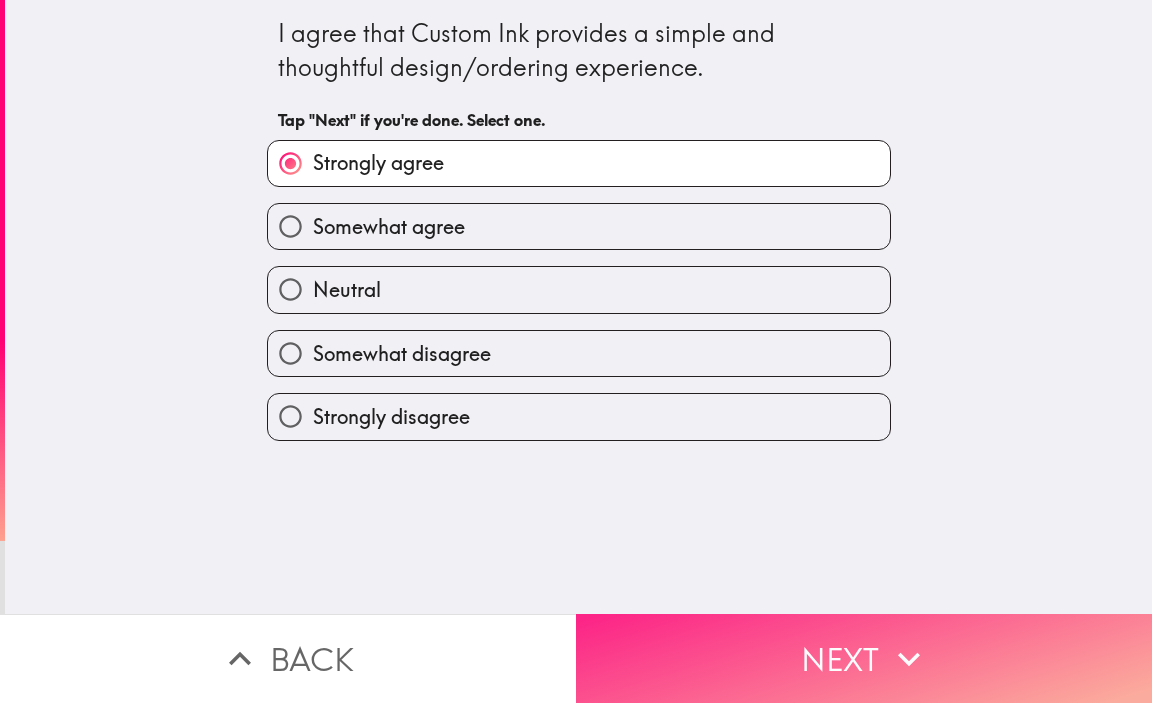 click on "Next" at bounding box center (864, 658) 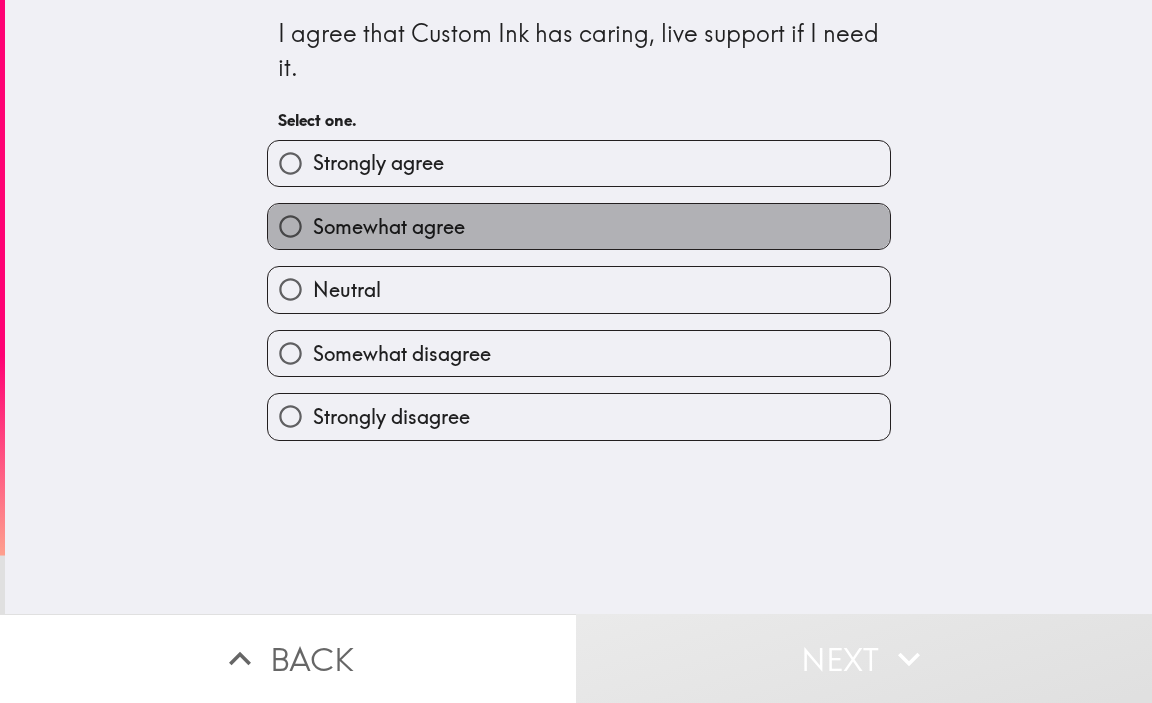 click on "Somewhat agree" at bounding box center [579, 226] 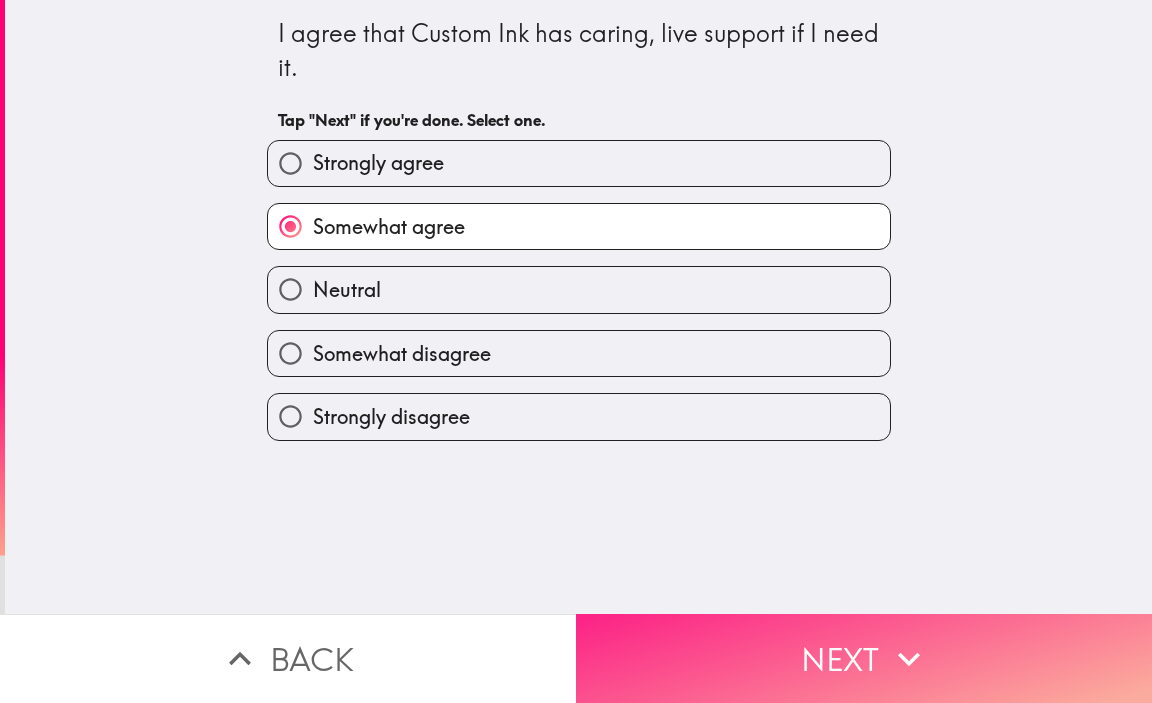click on "Next" at bounding box center (864, 658) 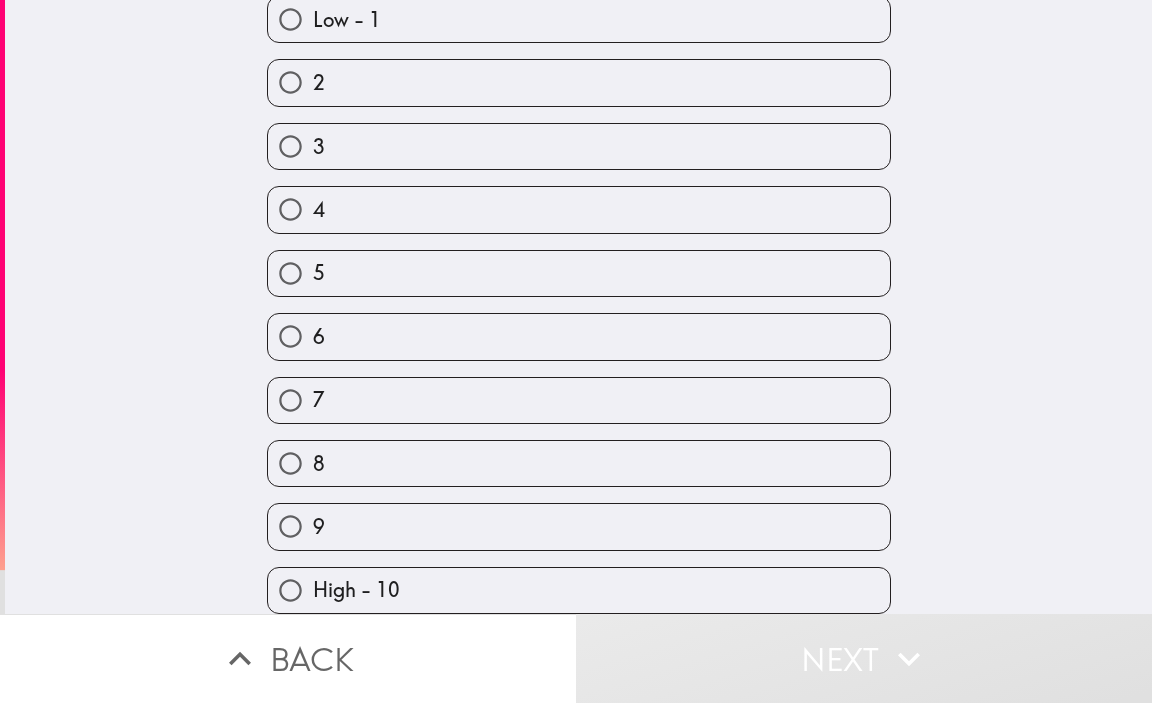 scroll, scrollTop: 125, scrollLeft: 0, axis: vertical 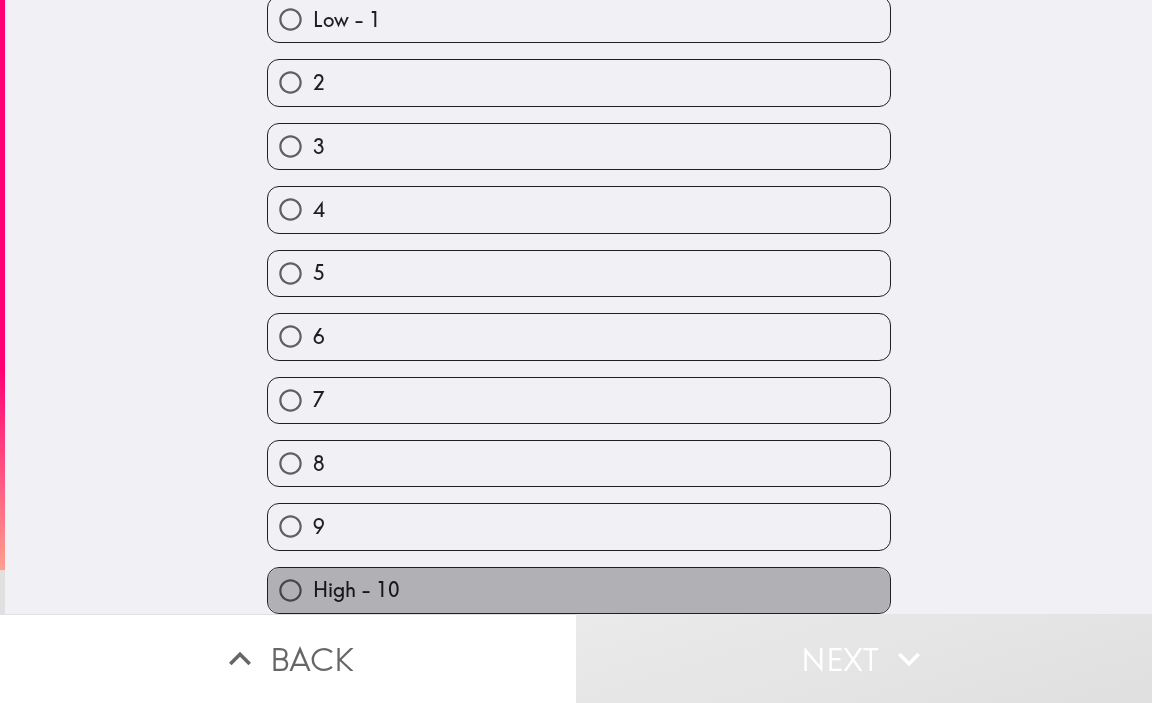 click on "High - 10" at bounding box center (579, 590) 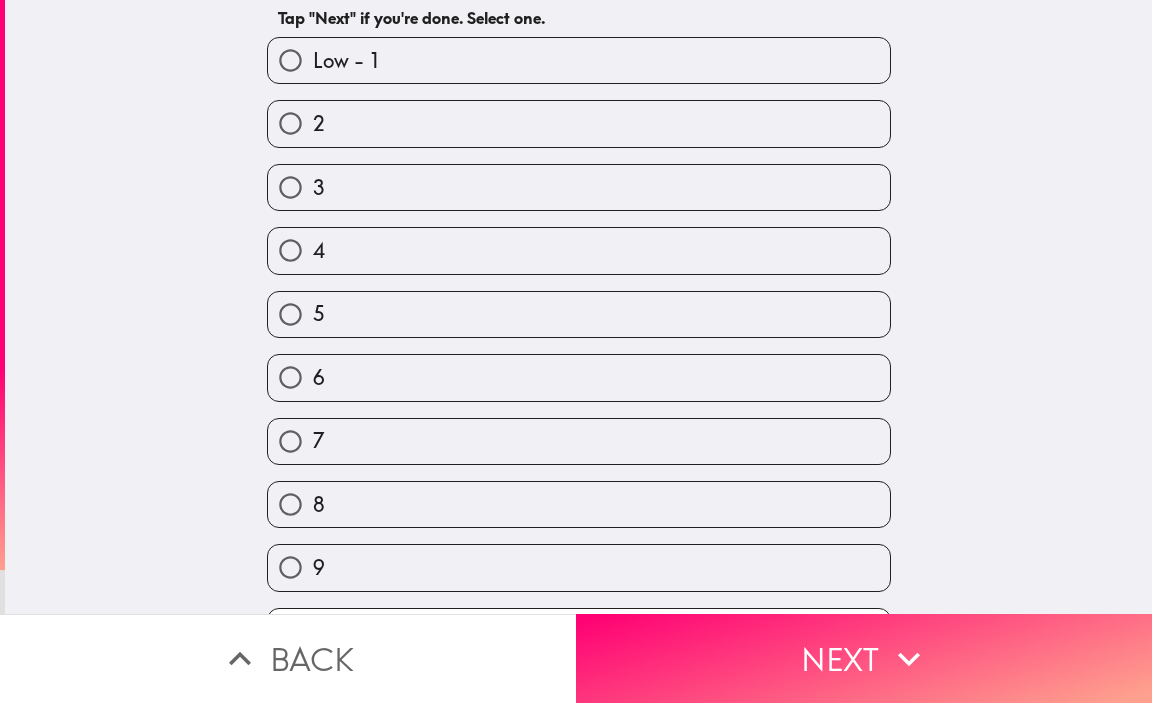 scroll, scrollTop: 125, scrollLeft: 0, axis: vertical 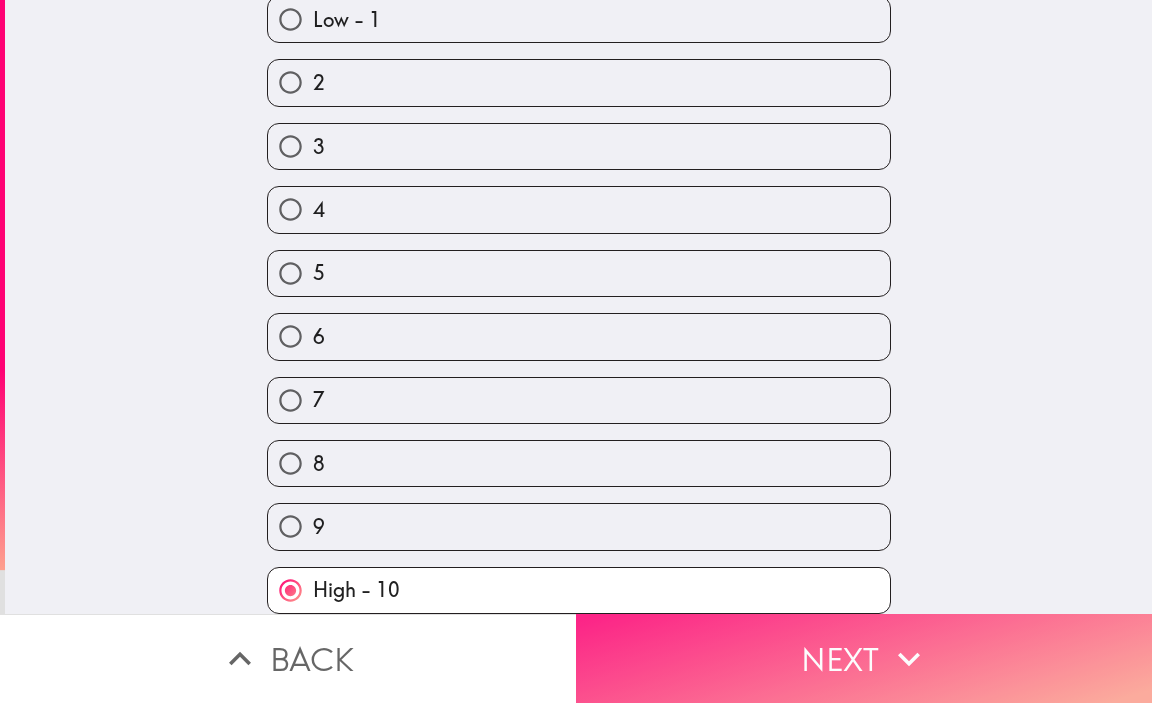 click on "Next" at bounding box center [864, 658] 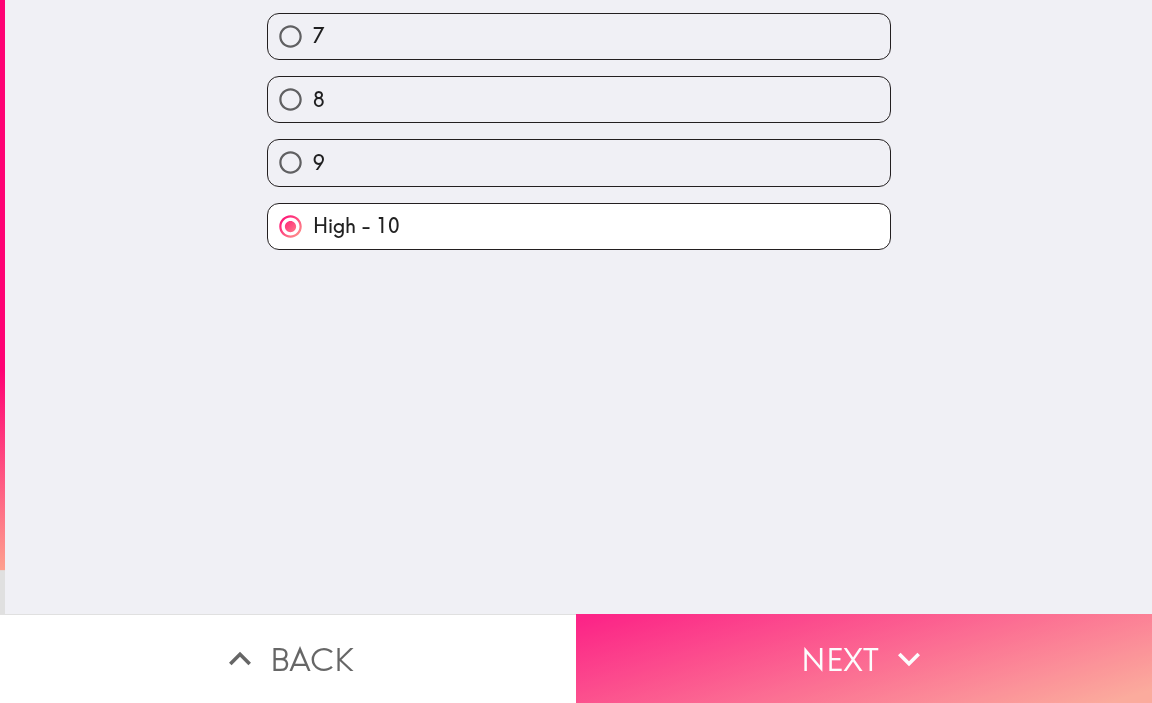 scroll, scrollTop: 0, scrollLeft: 0, axis: both 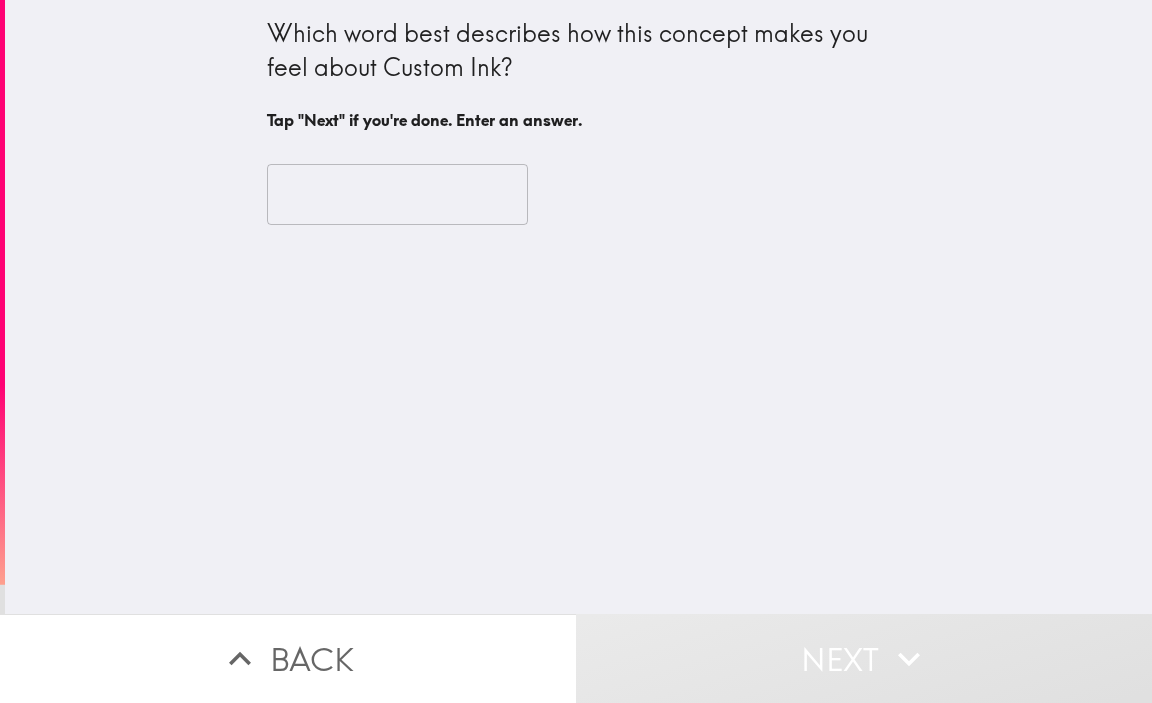 drag, startPoint x: 250, startPoint y: 24, endPoint x: 471, endPoint y: 81, distance: 228.23233 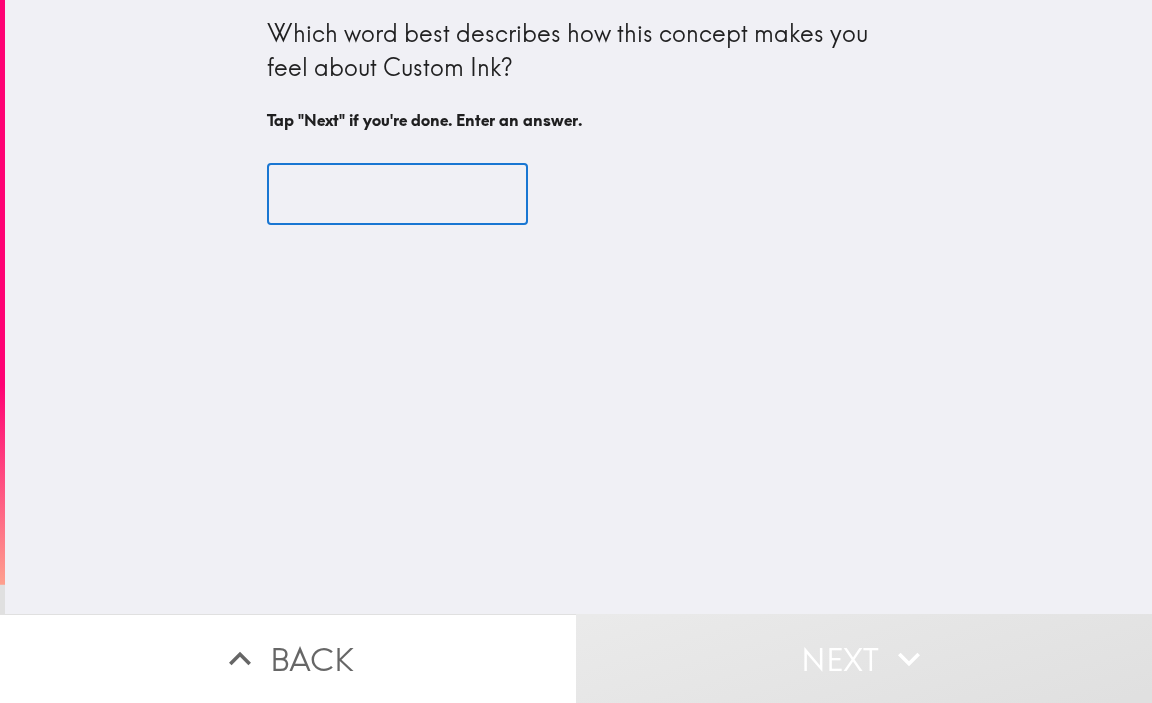 click at bounding box center [397, 195] 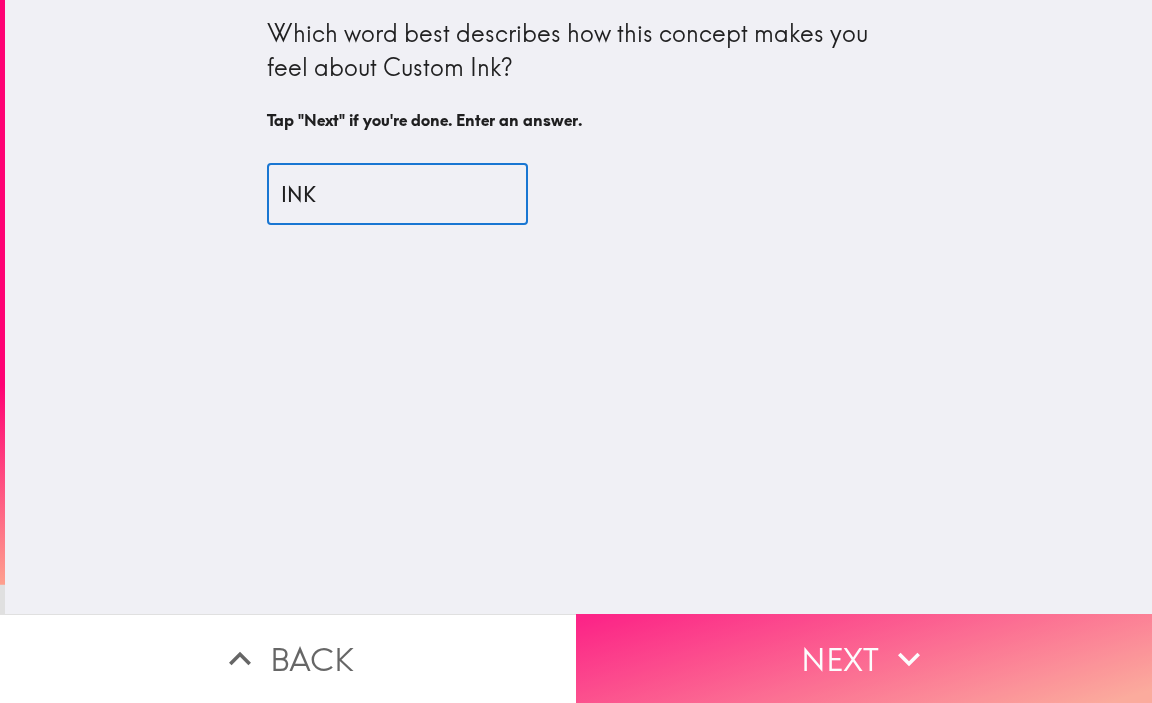 type on "INK" 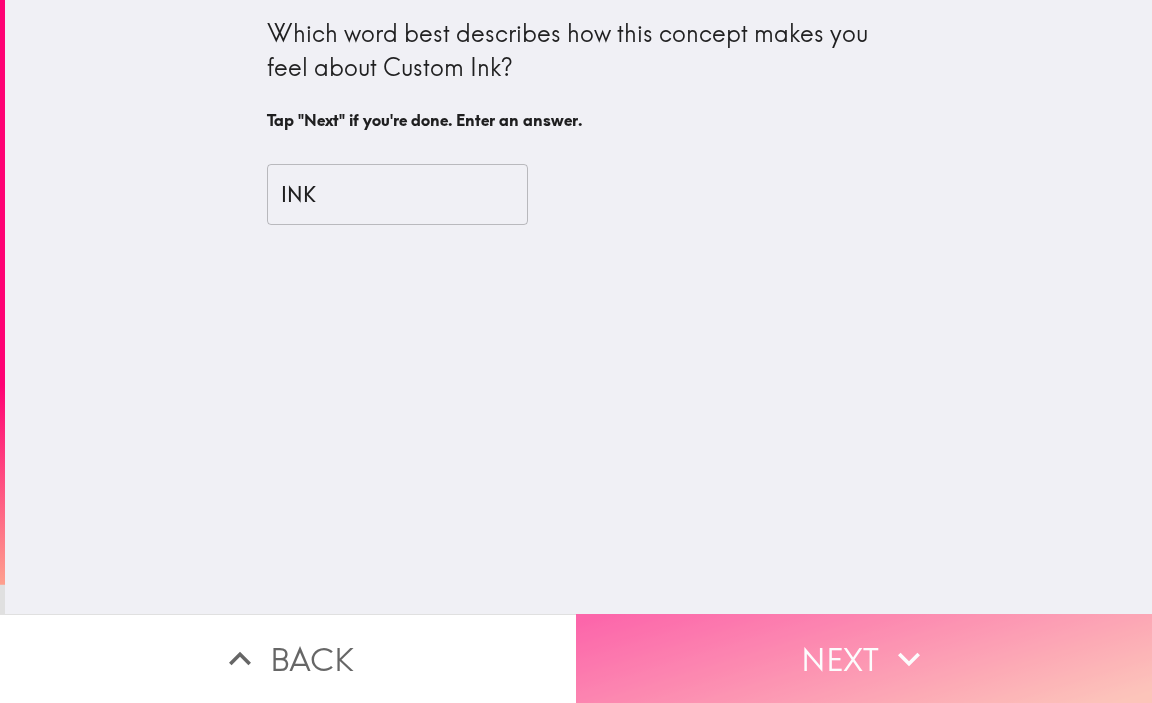 click on "Next" at bounding box center [864, 658] 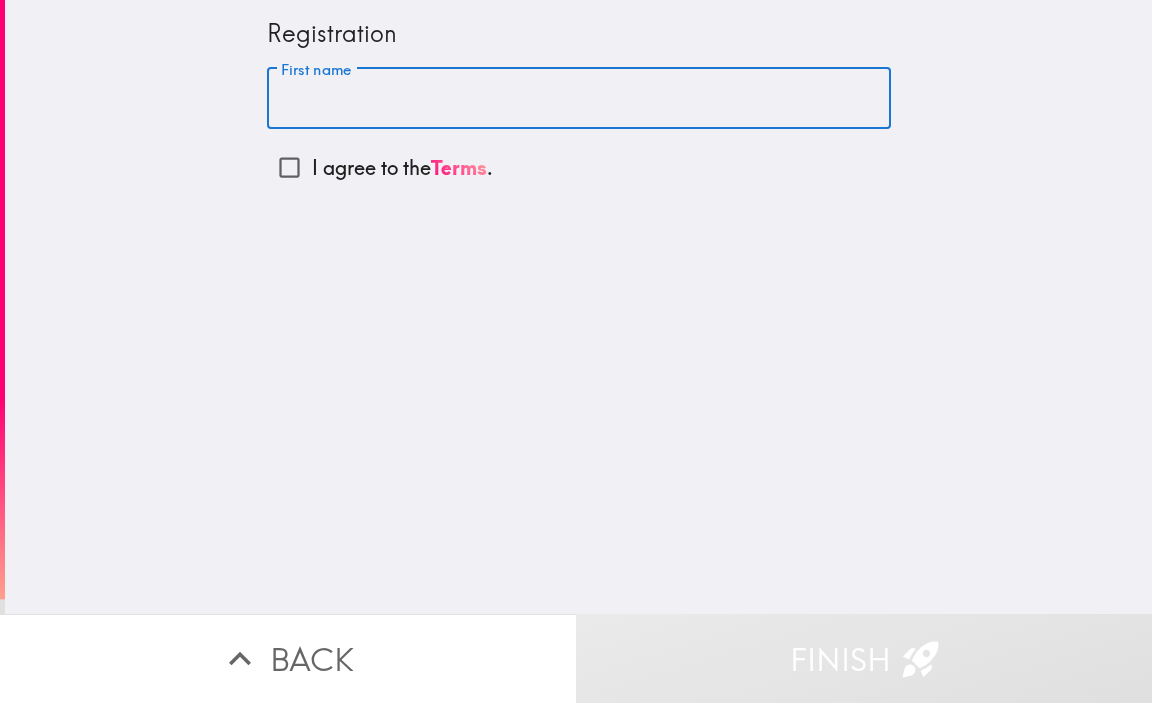 click on "First name" at bounding box center (579, 99) 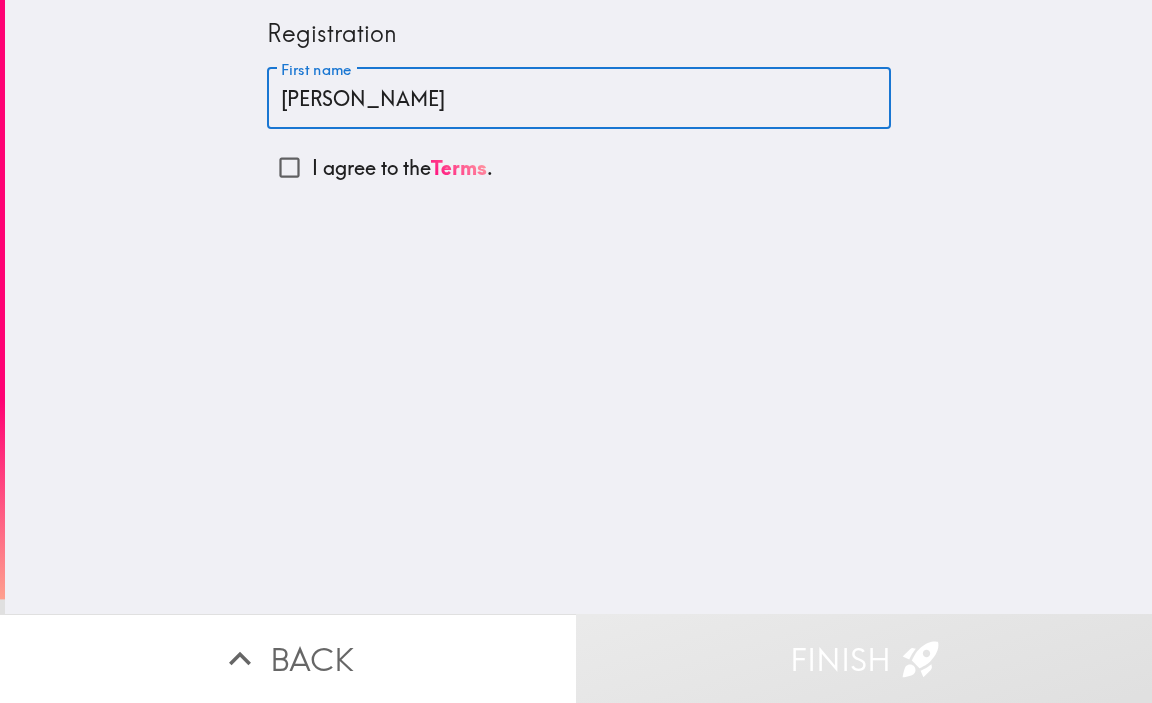 type on "[PERSON_NAME]" 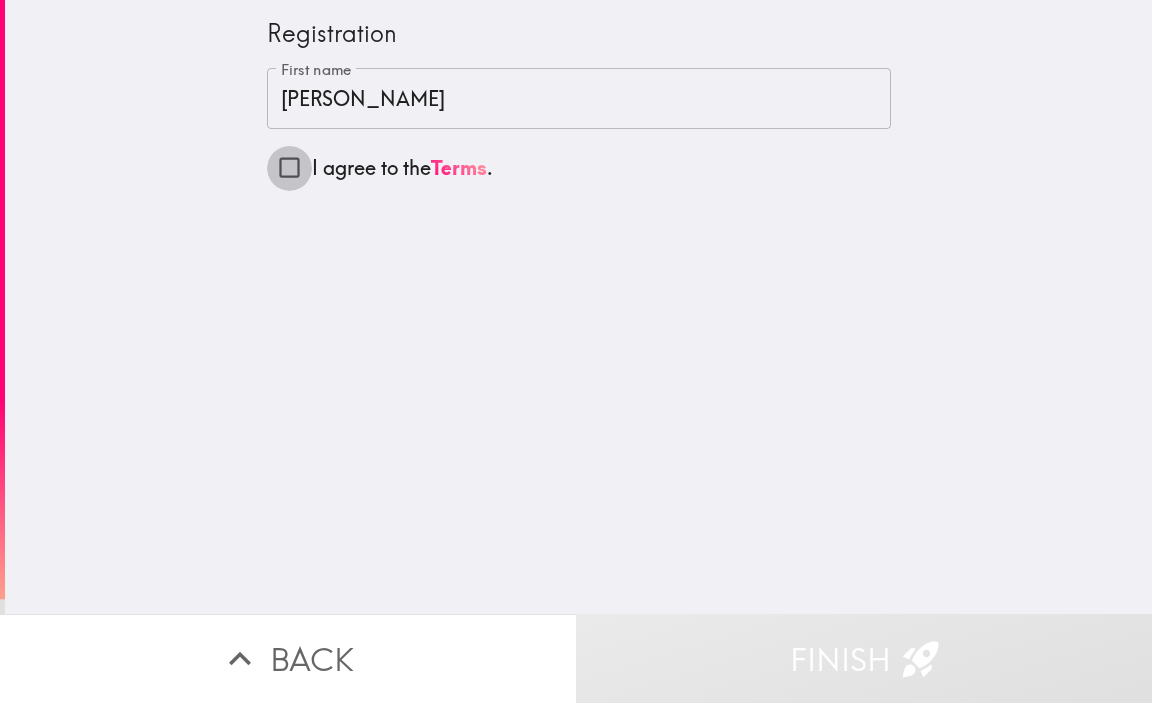 click on "I agree to the  Terms ." at bounding box center [289, 167] 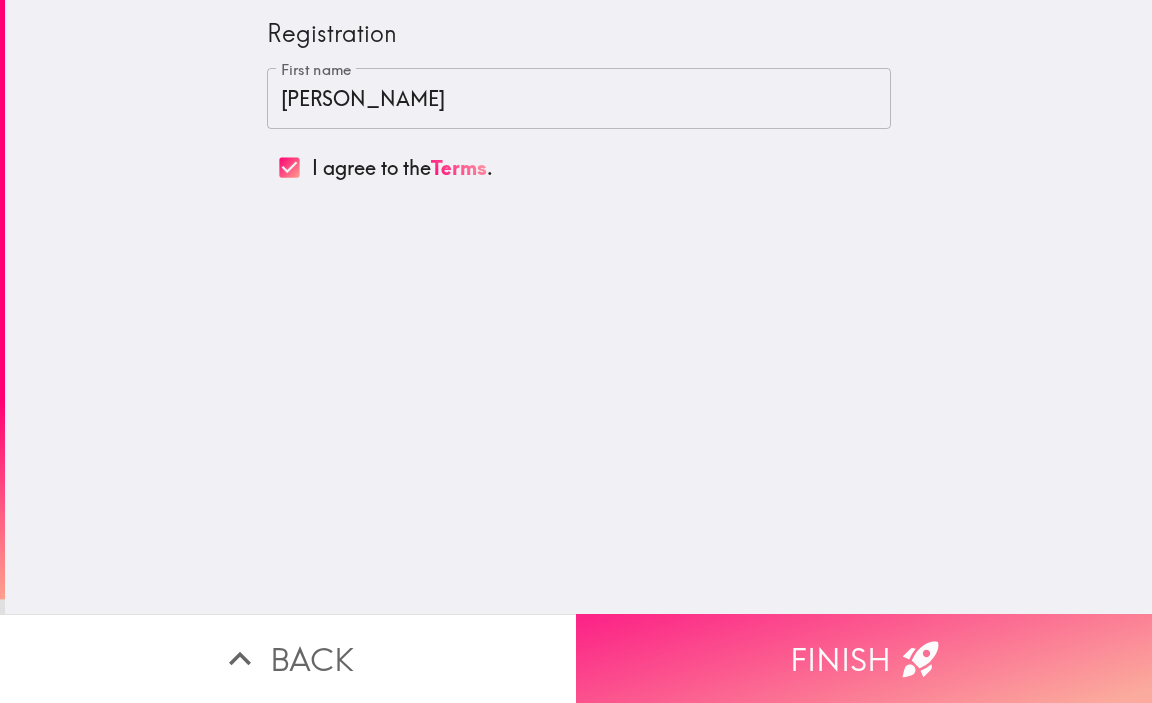 click 